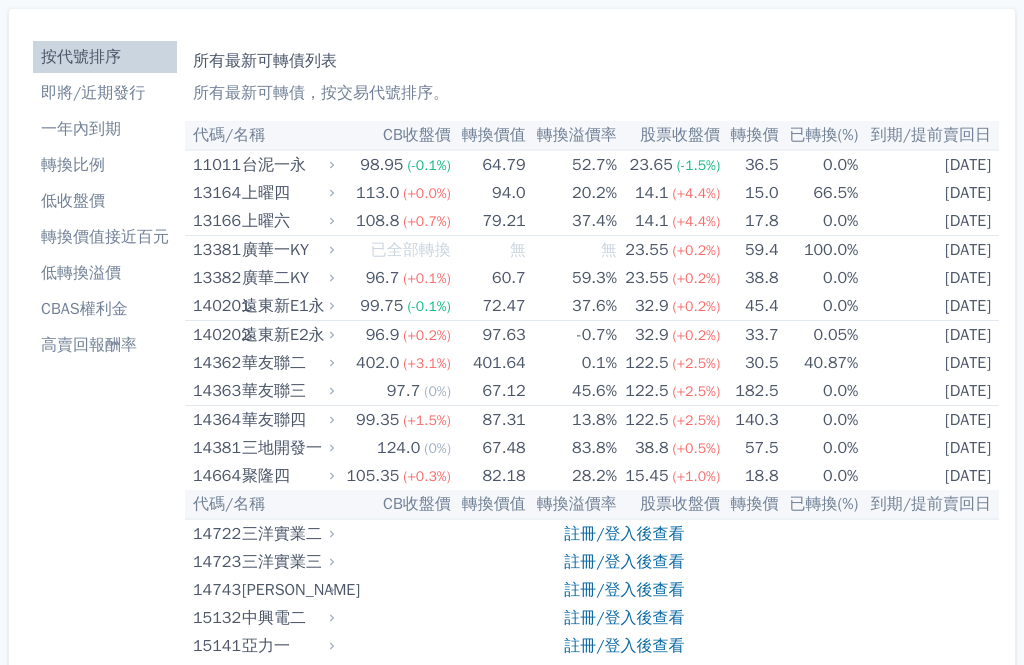 scroll, scrollTop: 0, scrollLeft: 0, axis: both 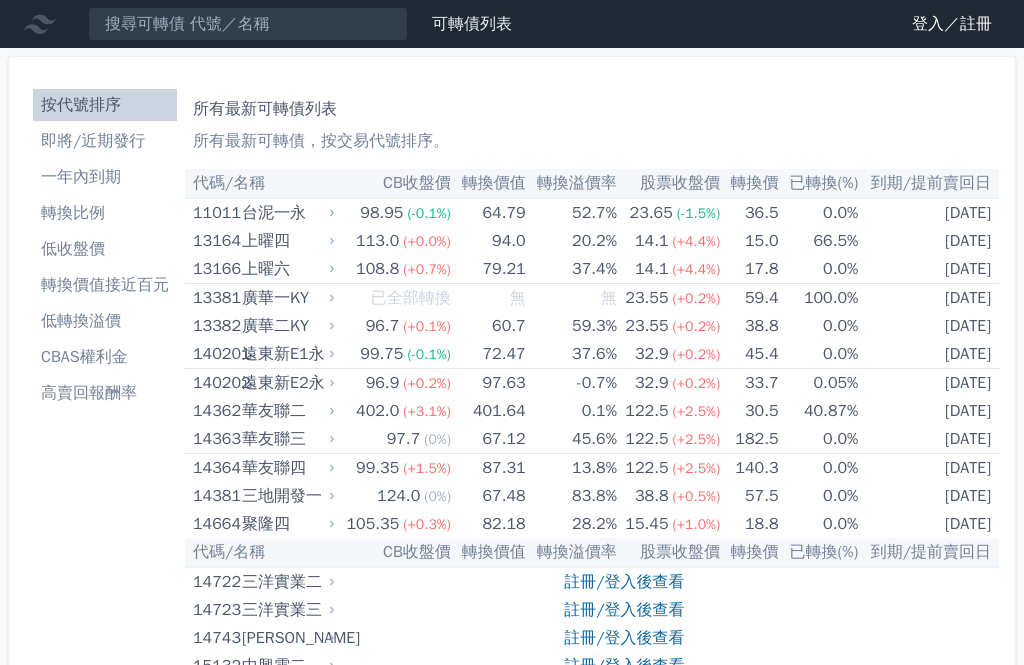 click on "高賣回報酬率" at bounding box center [105, 393] 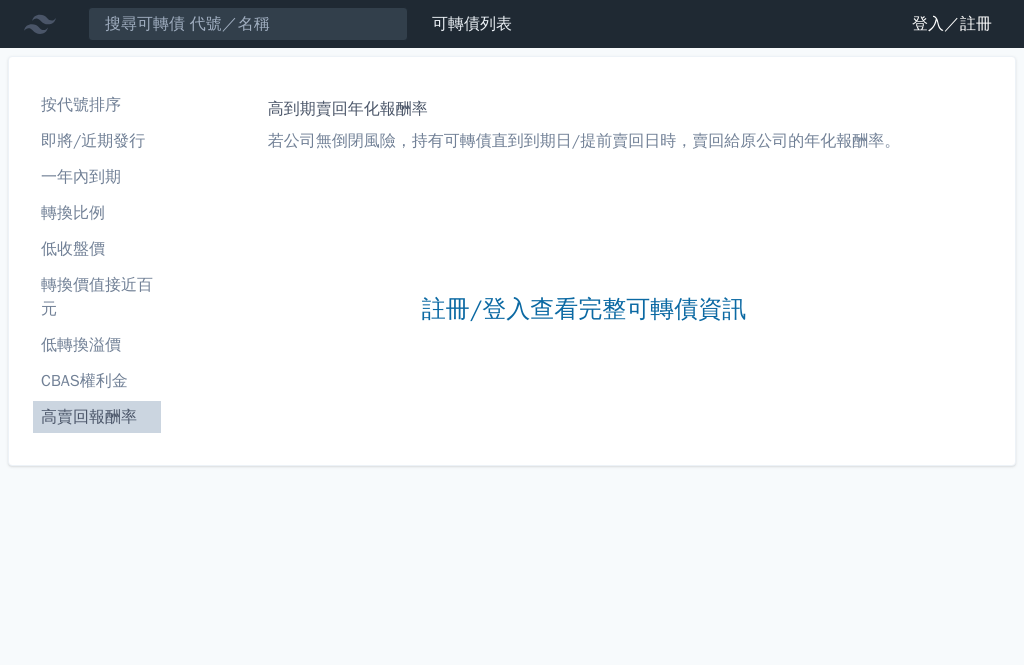 click on "註冊/登入查看完整可轉債資訊" at bounding box center [584, 309] 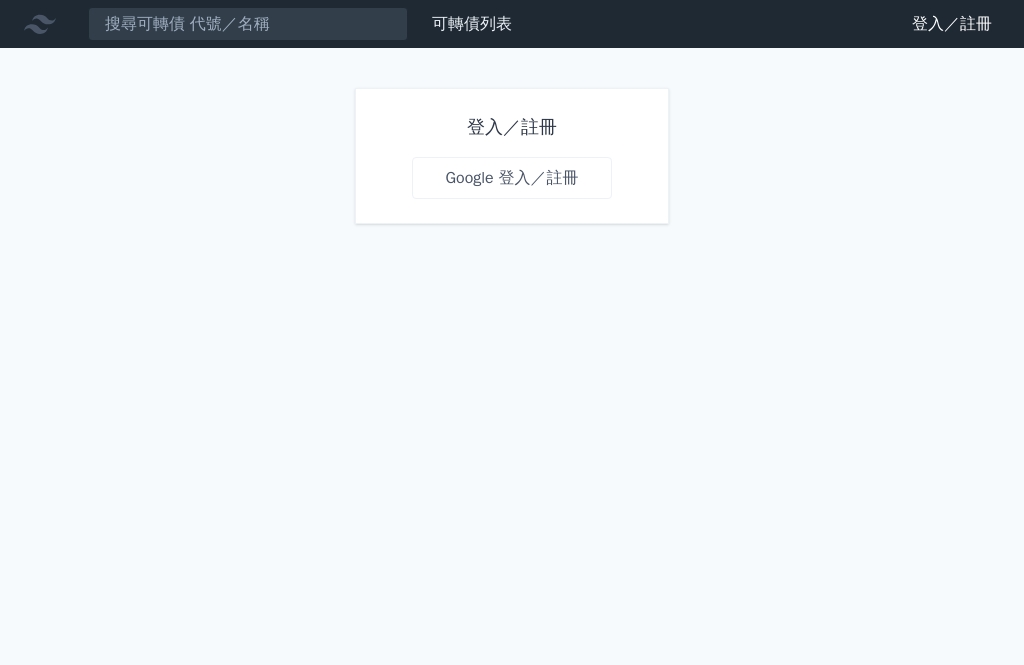 click on "Google 登入／註冊" at bounding box center (511, 178) 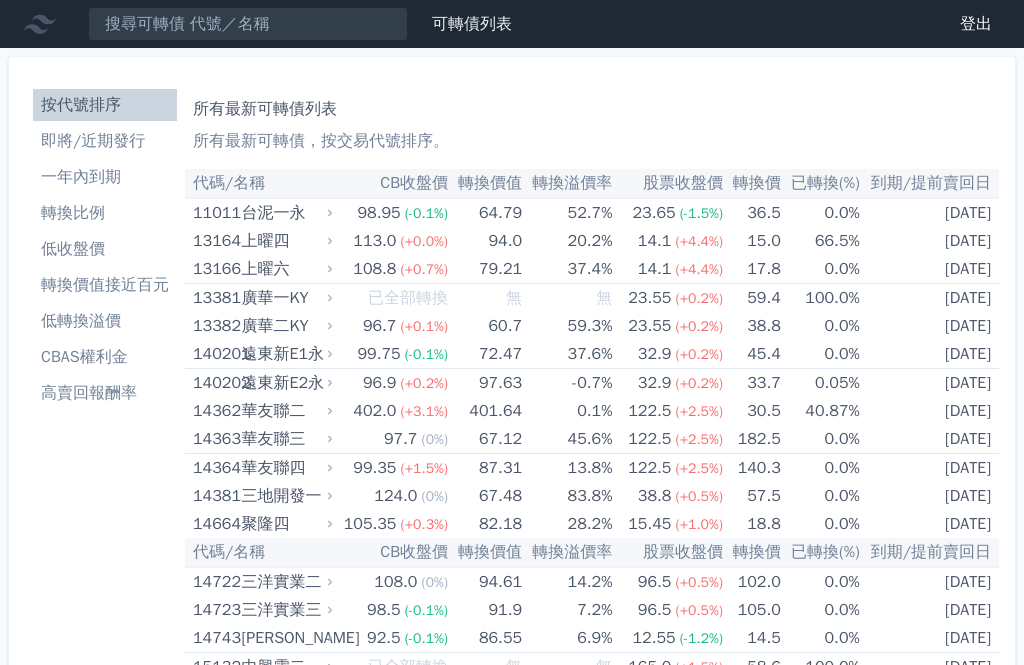 scroll, scrollTop: 0, scrollLeft: 0, axis: both 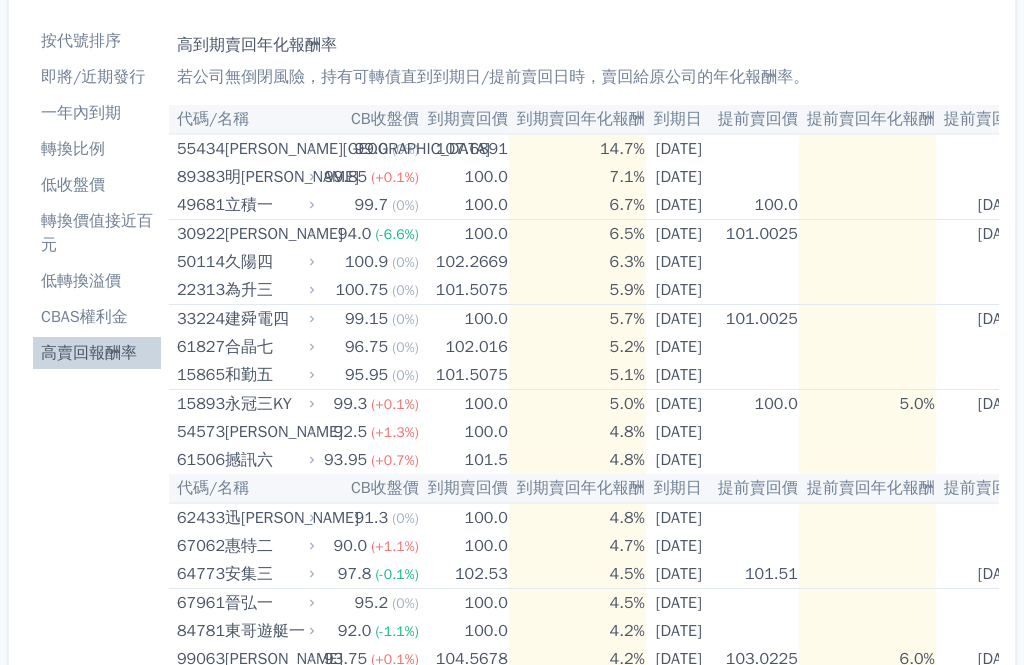 click on "明[PERSON_NAME]" at bounding box center (268, 177) 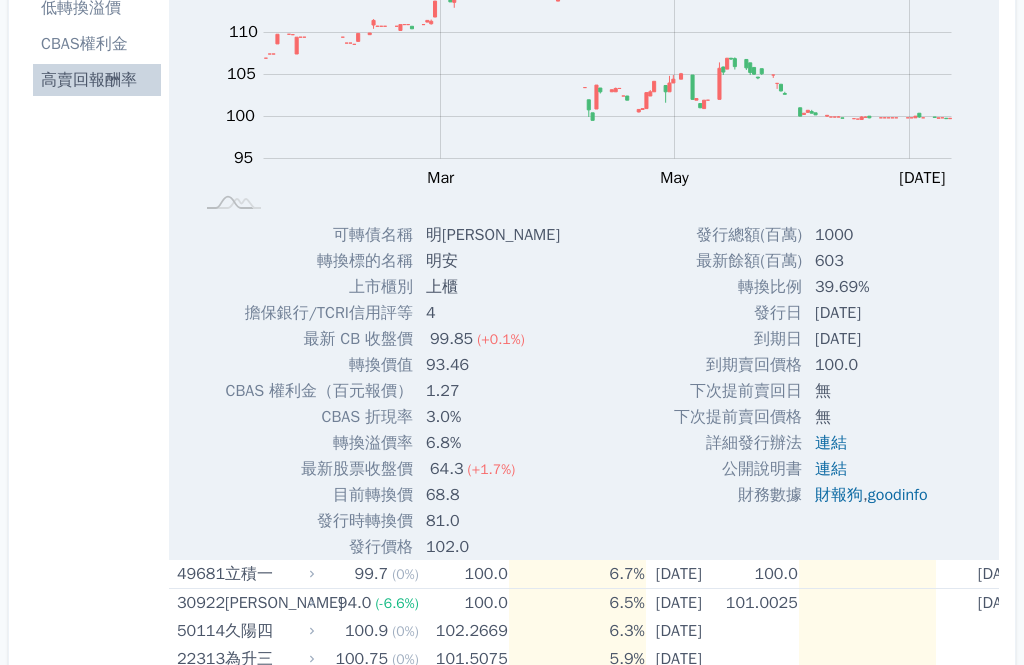 scroll, scrollTop: 337, scrollLeft: 0, axis: vertical 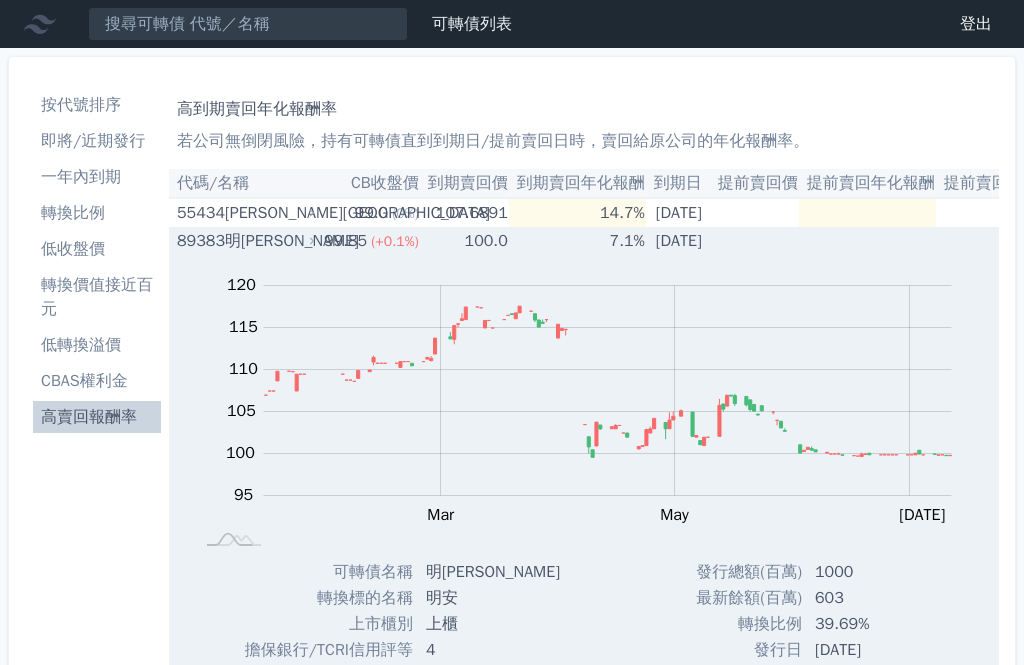 click on "明[PERSON_NAME]" at bounding box center (268, 241) 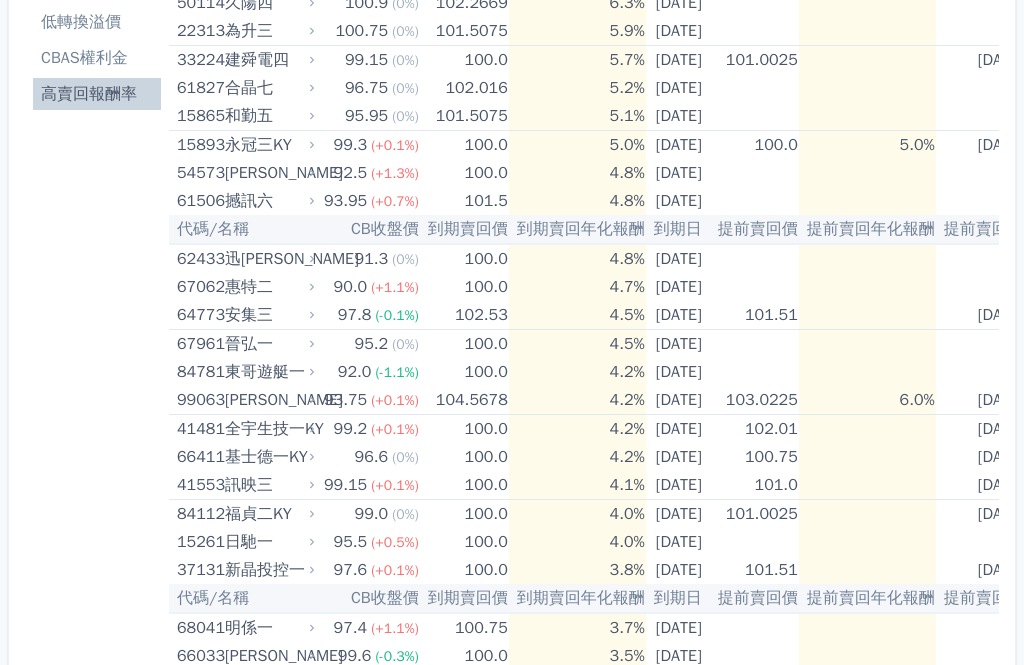 scroll, scrollTop: 335, scrollLeft: 0, axis: vertical 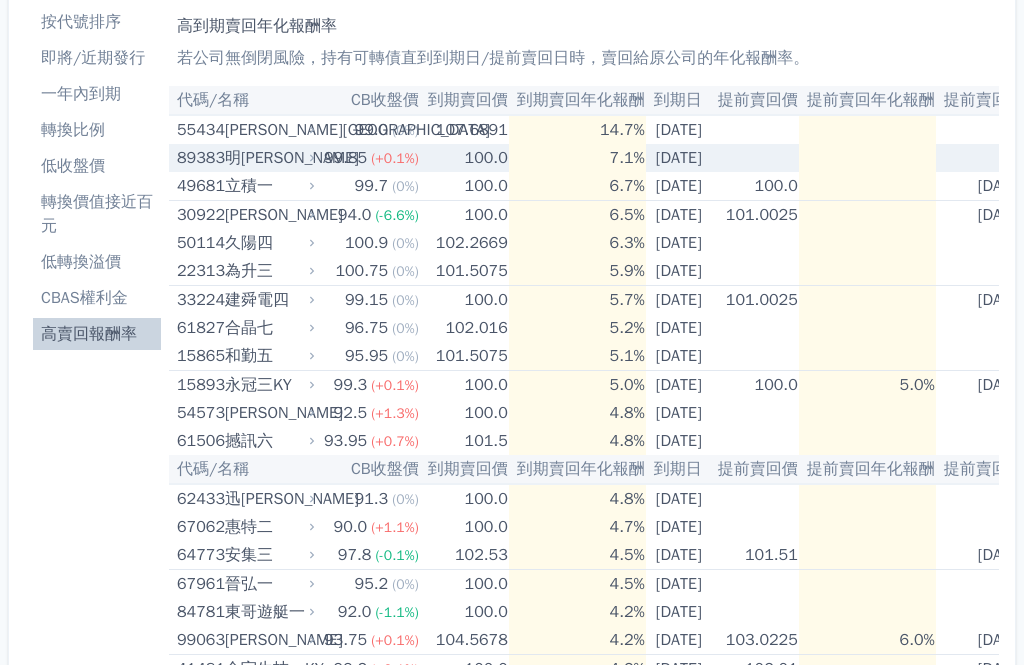 click on "[PERSON_NAME]" at bounding box center (268, 215) 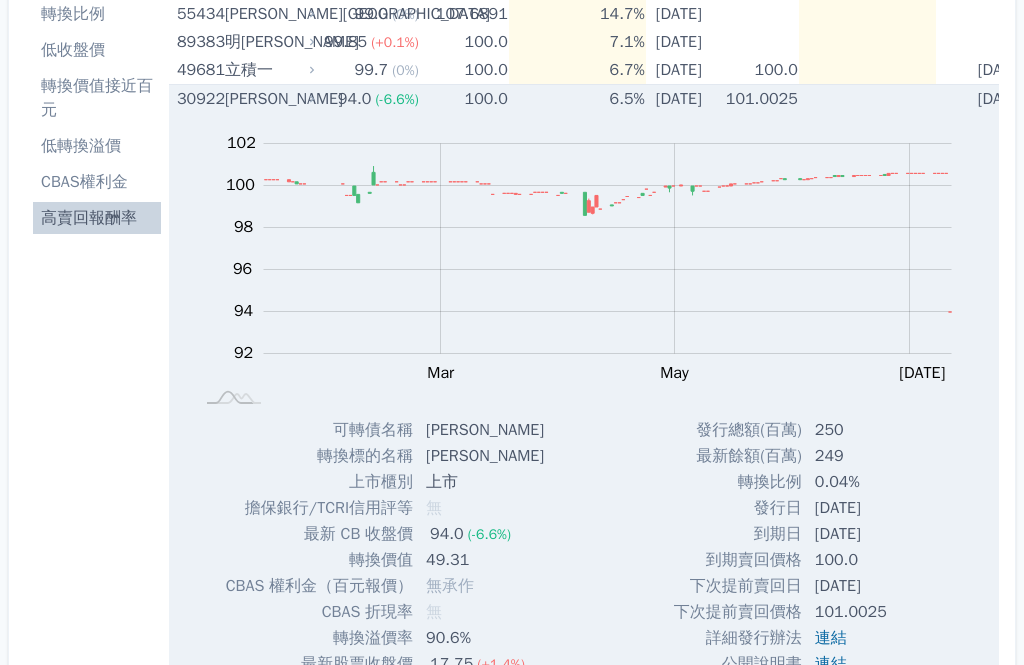 scroll, scrollTop: 189, scrollLeft: 0, axis: vertical 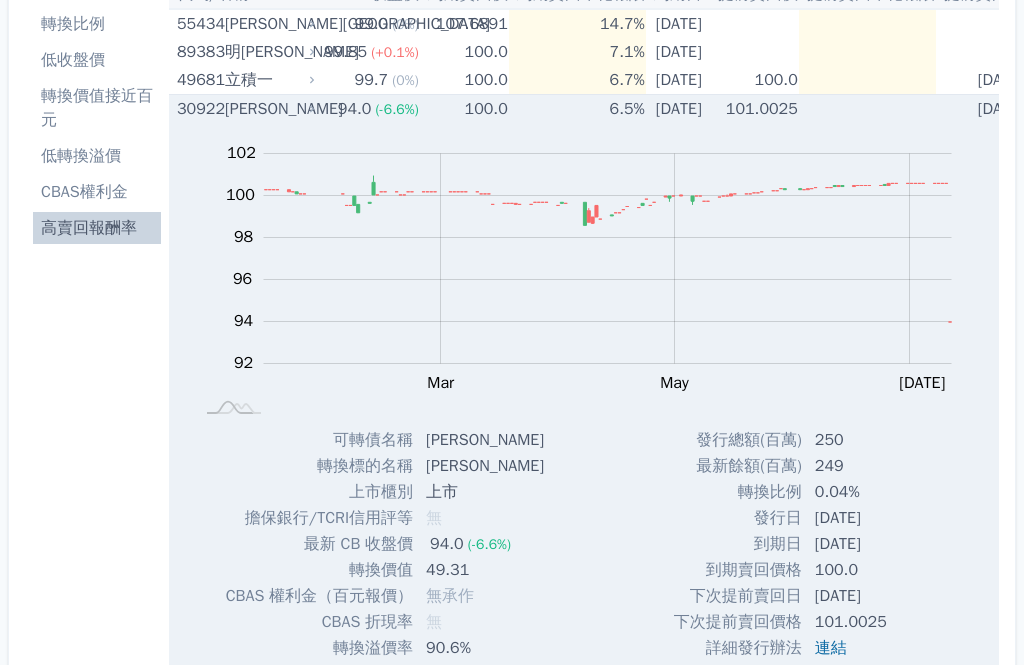 click on "30922
[PERSON_NAME]" at bounding box center (241, 109) 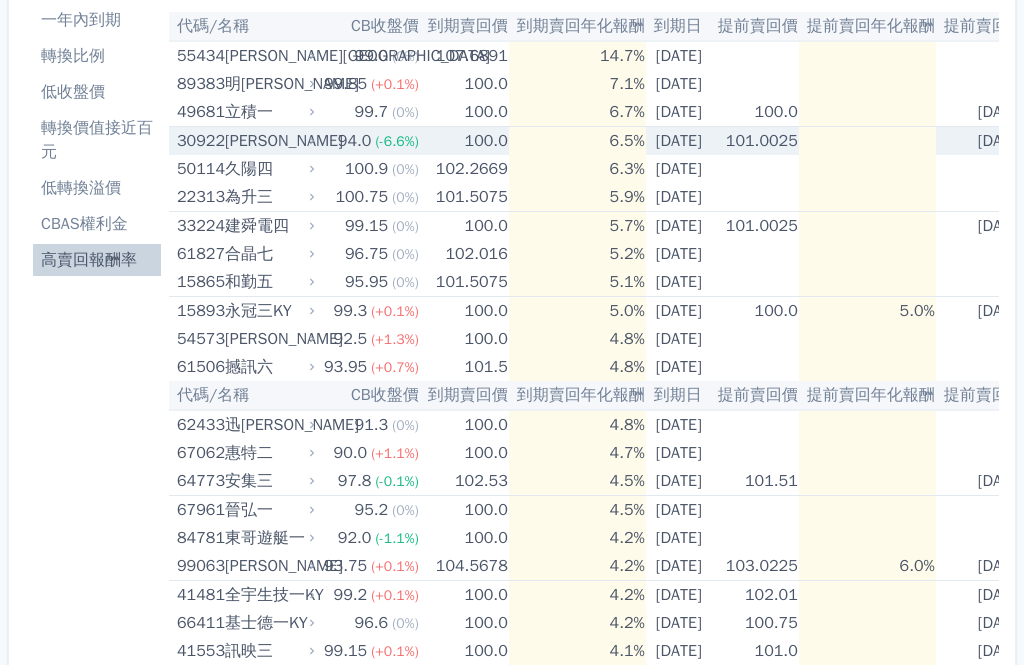scroll, scrollTop: 154, scrollLeft: 0, axis: vertical 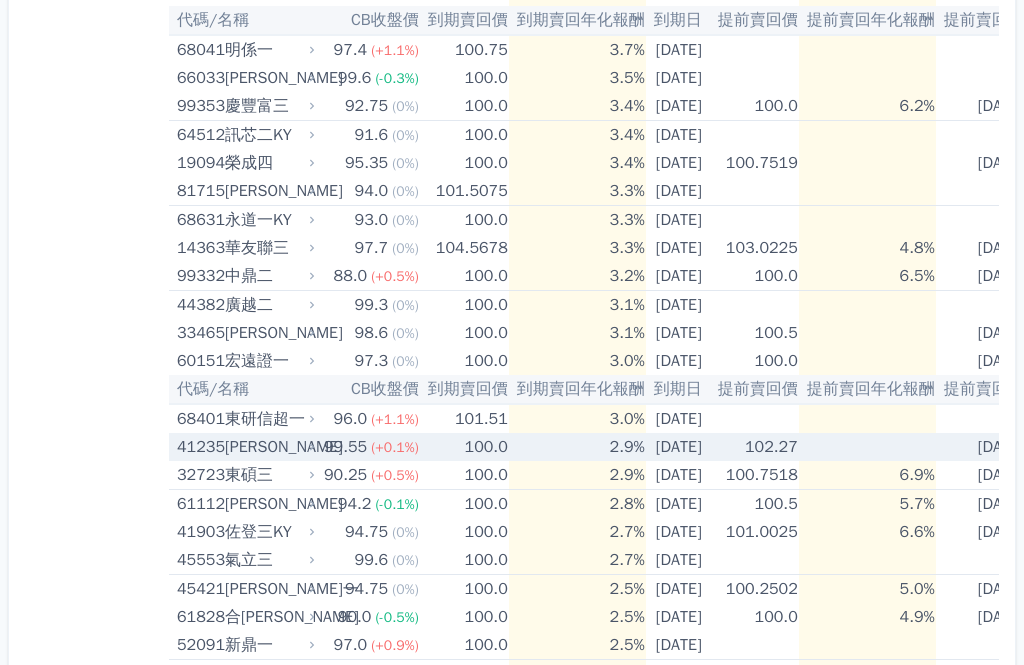 click on "[PERSON_NAME]" at bounding box center [268, 447] 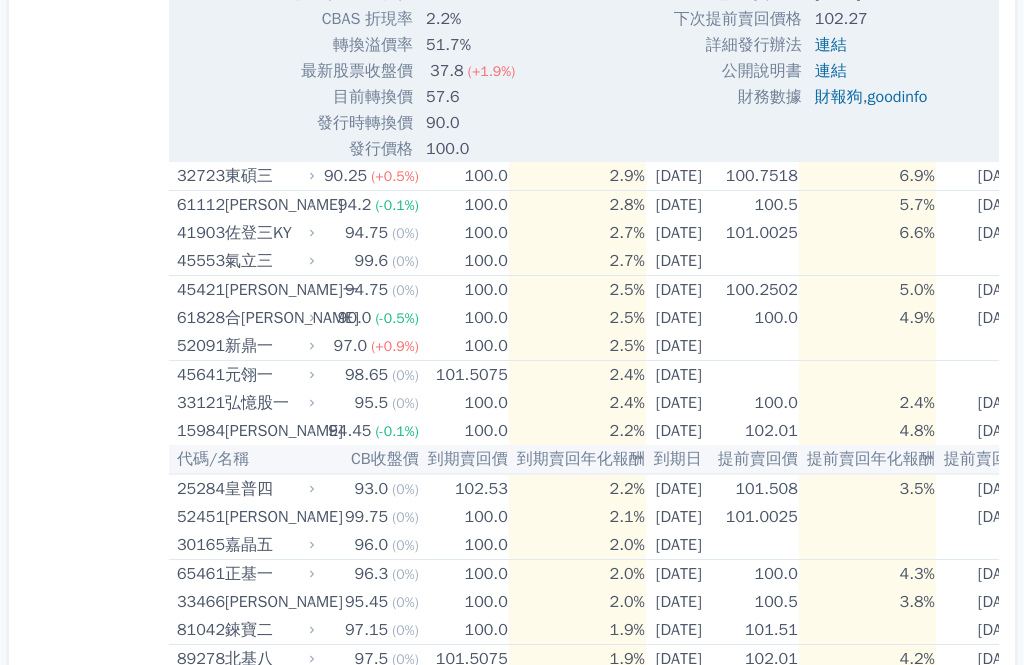 scroll, scrollTop: 1869, scrollLeft: 0, axis: vertical 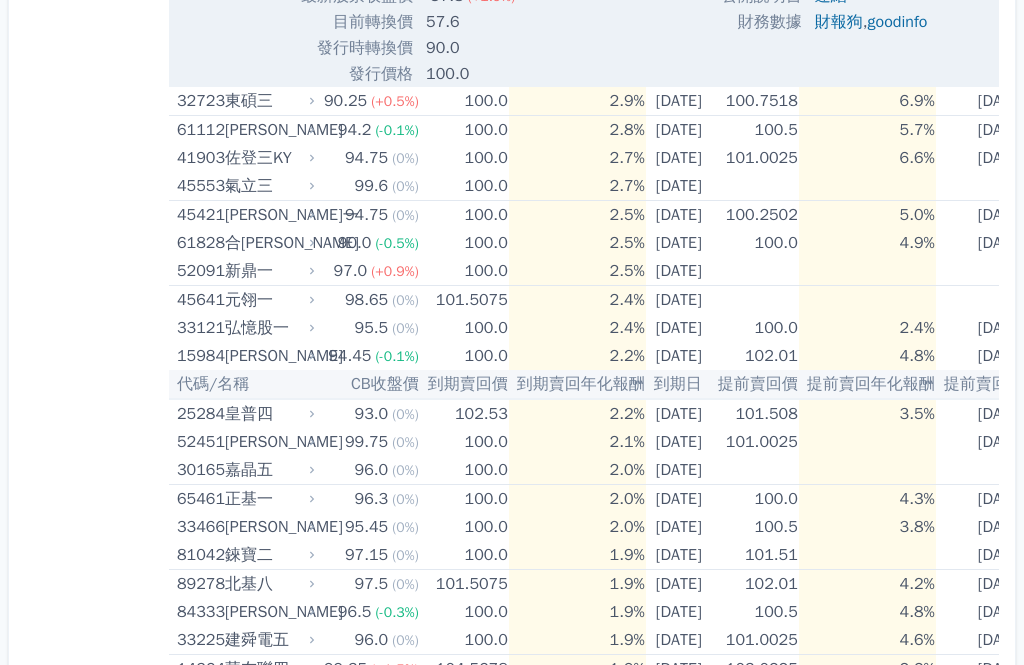 click on "[PERSON_NAME]" at bounding box center (268, 356) 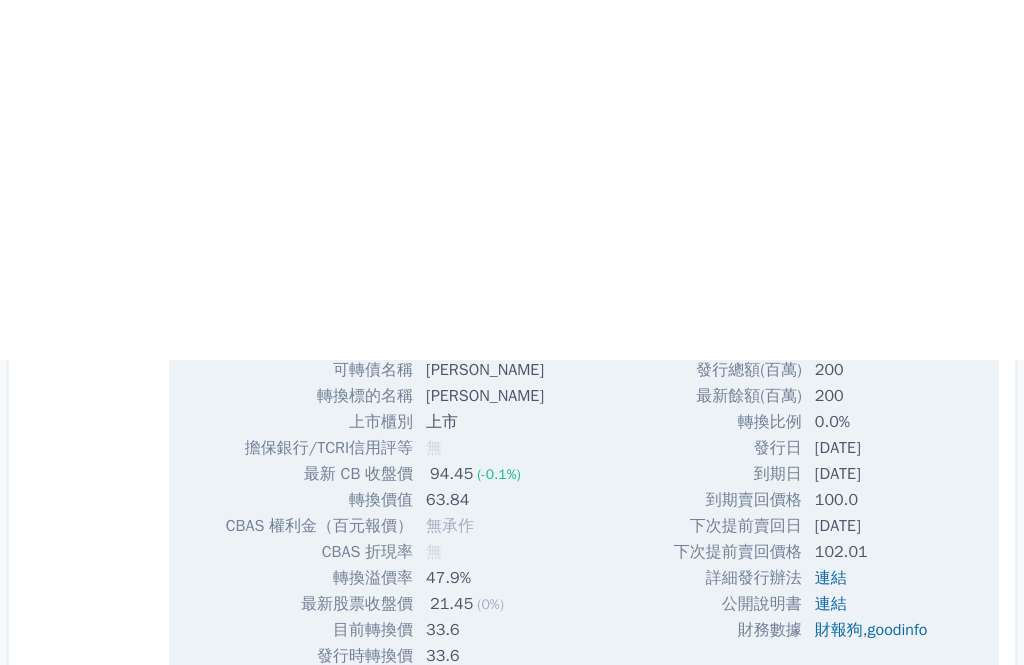 scroll, scrollTop: 2167, scrollLeft: 0, axis: vertical 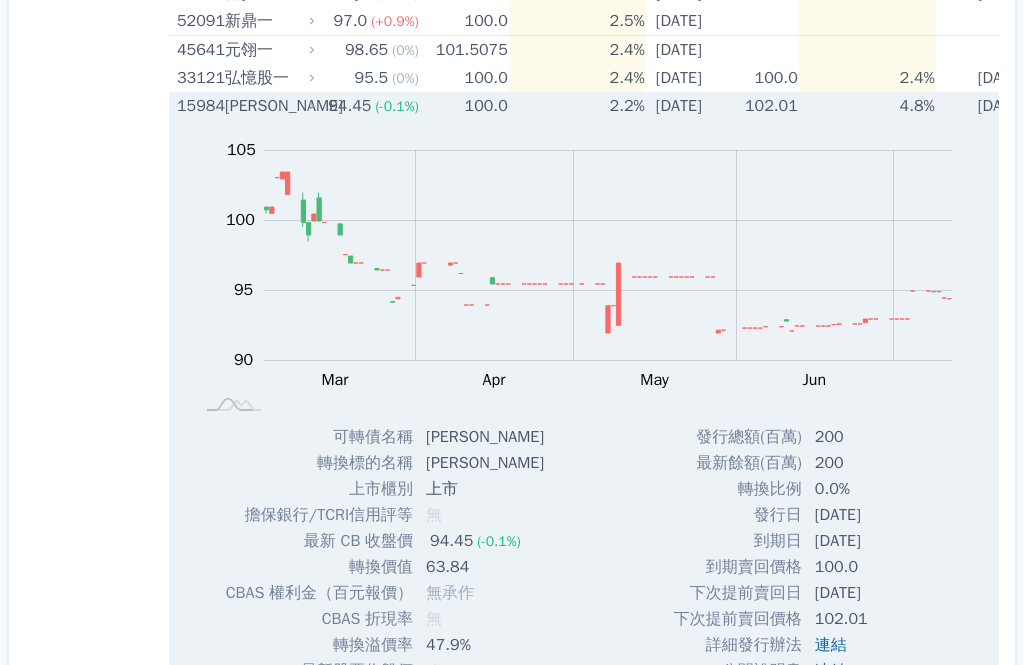 click on "15984" at bounding box center (198, 106) 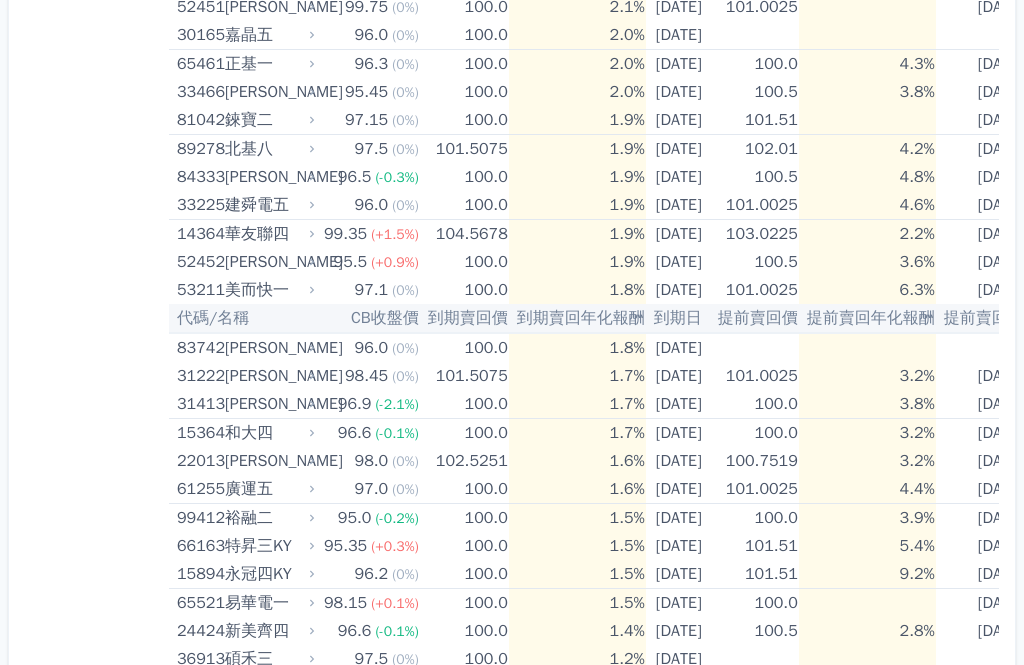 scroll, scrollTop: 2415, scrollLeft: 0, axis: vertical 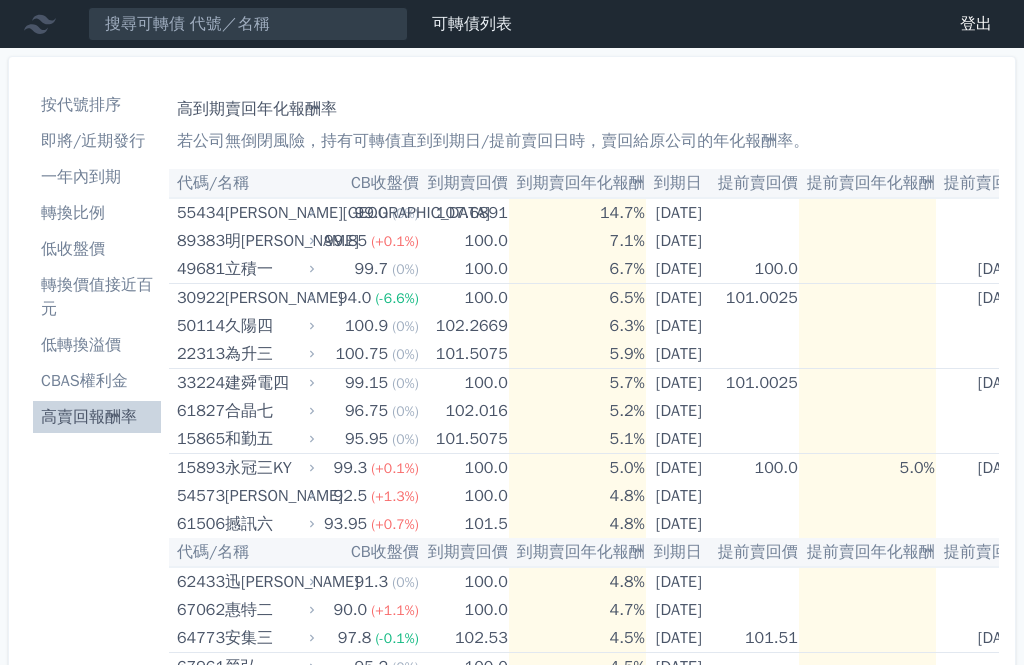 click on "低轉換溢價" at bounding box center (97, 345) 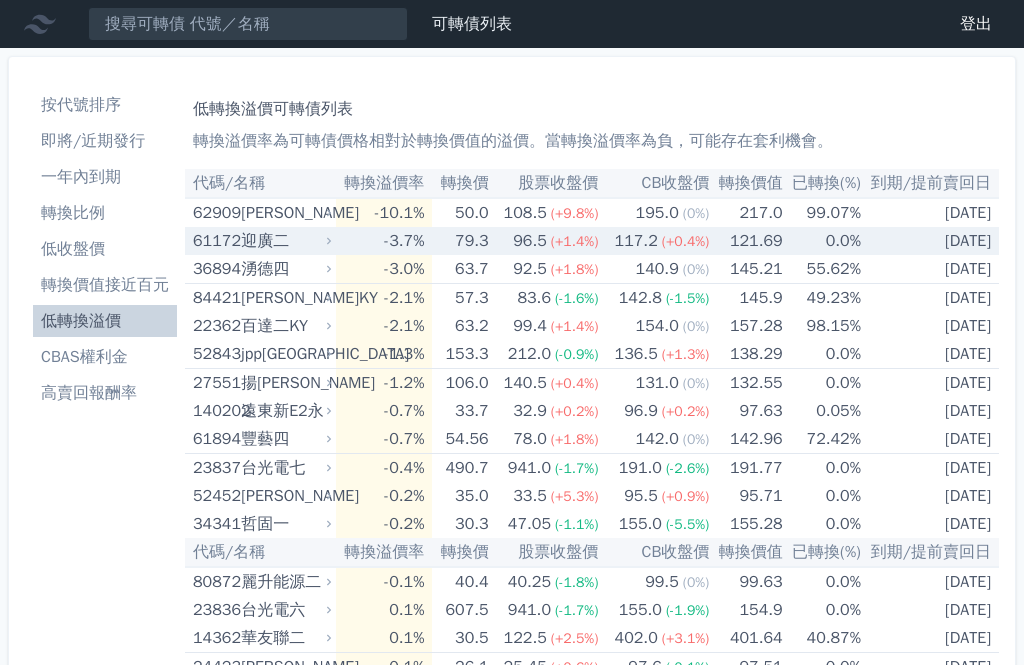 click on "[DATE]" at bounding box center (930, 241) 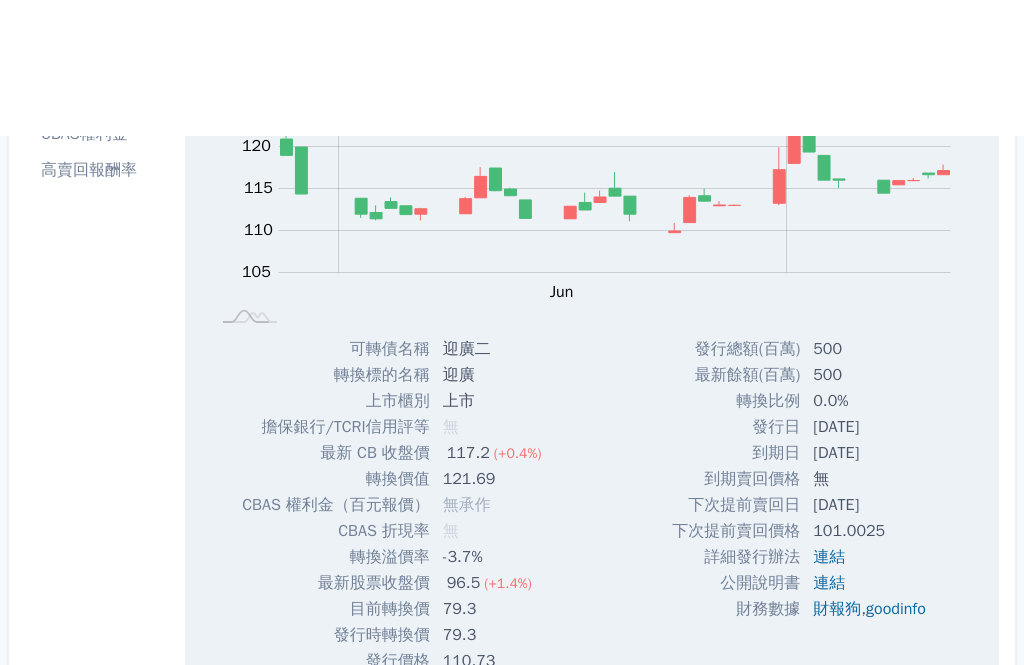scroll, scrollTop: 0, scrollLeft: 0, axis: both 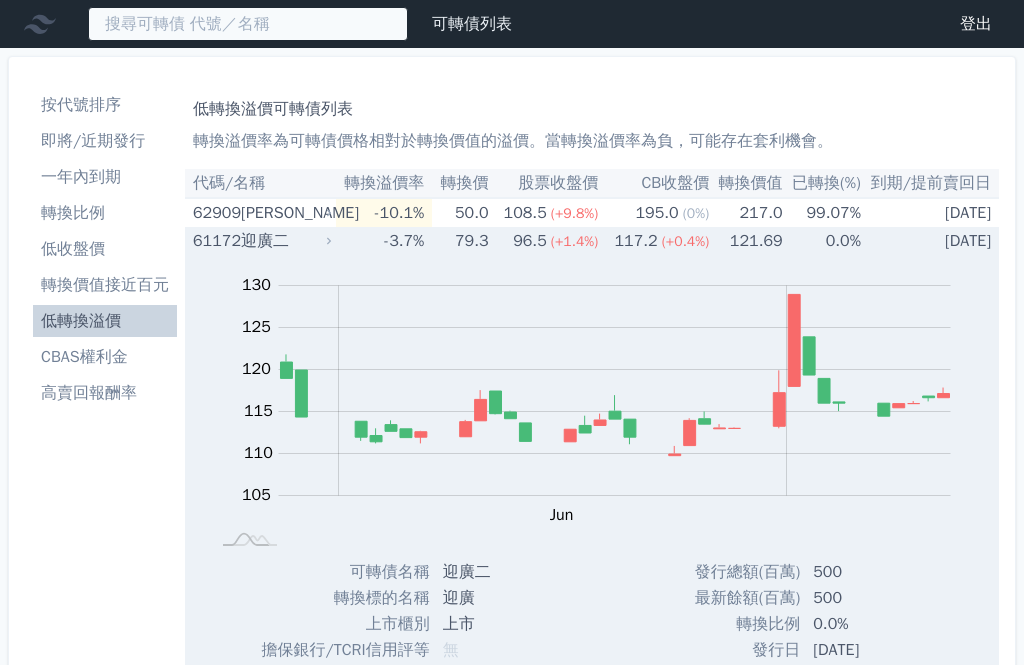 click at bounding box center (248, 24) 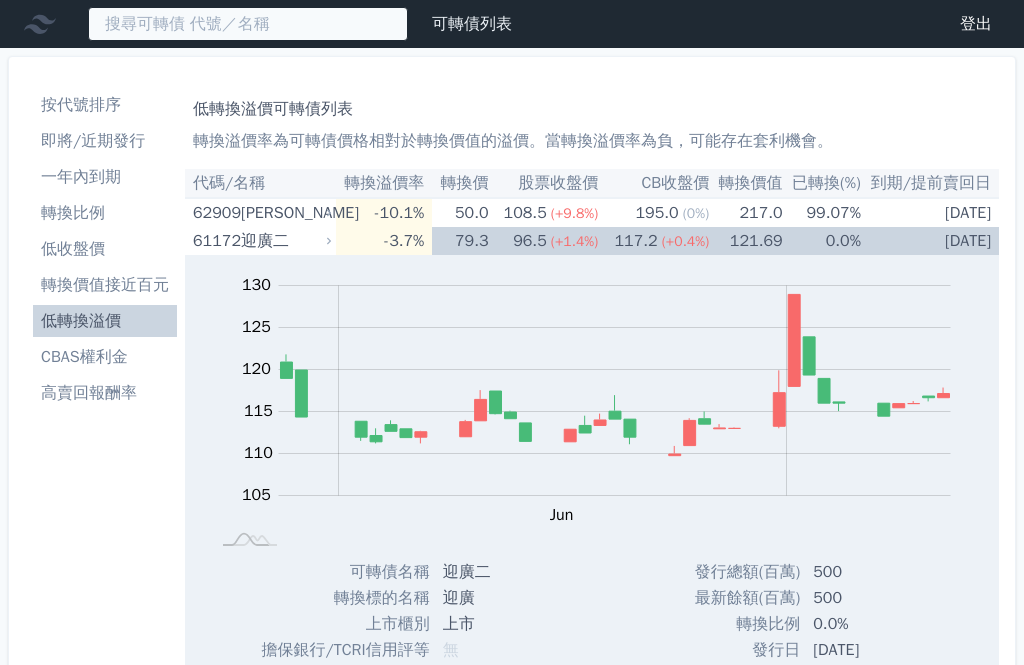 click at bounding box center (248, 24) 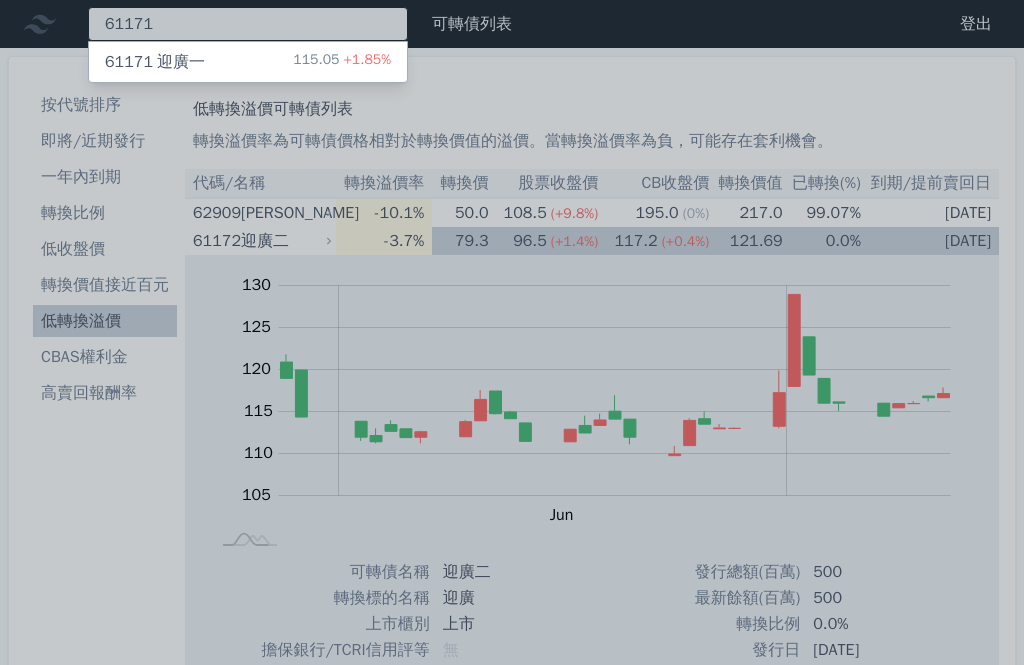 type on "61171" 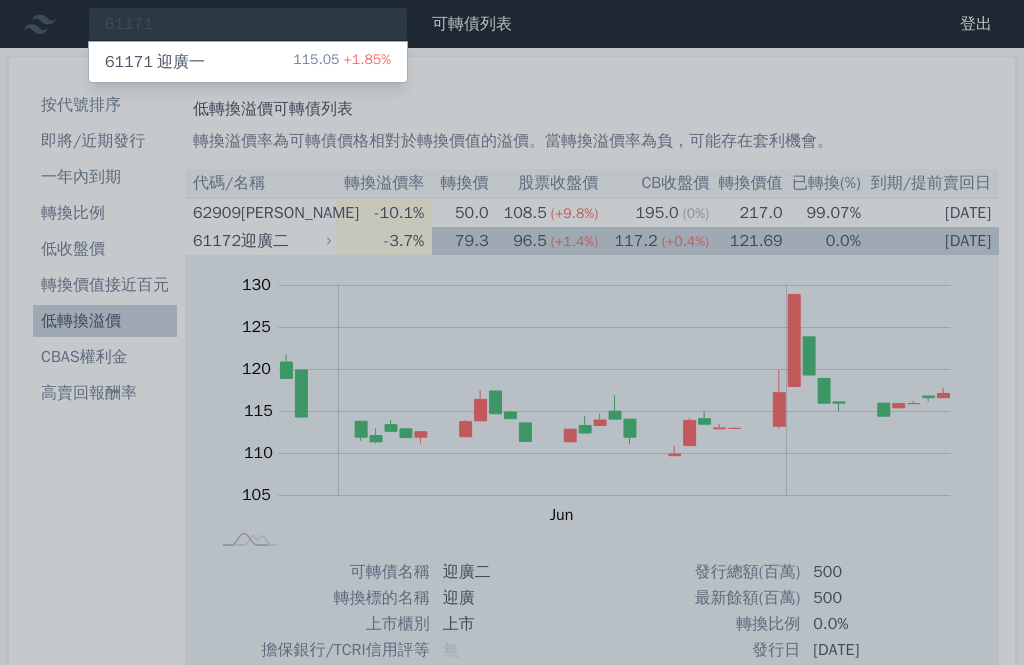 click on "61171 迎廣一
115.05 +1.85%" at bounding box center (248, 62) 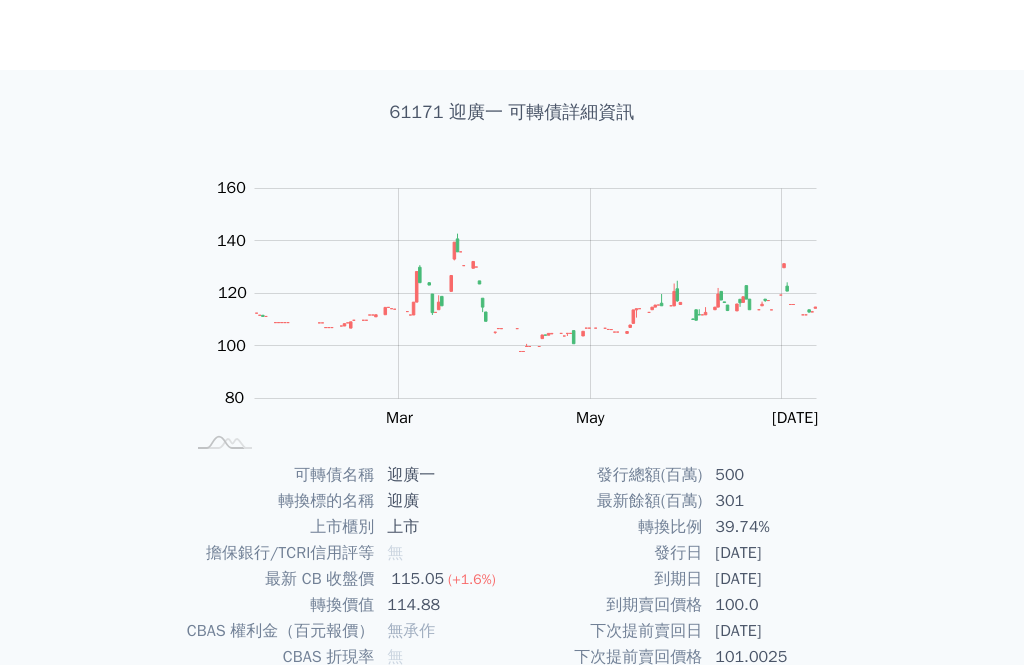 scroll, scrollTop: 0, scrollLeft: 0, axis: both 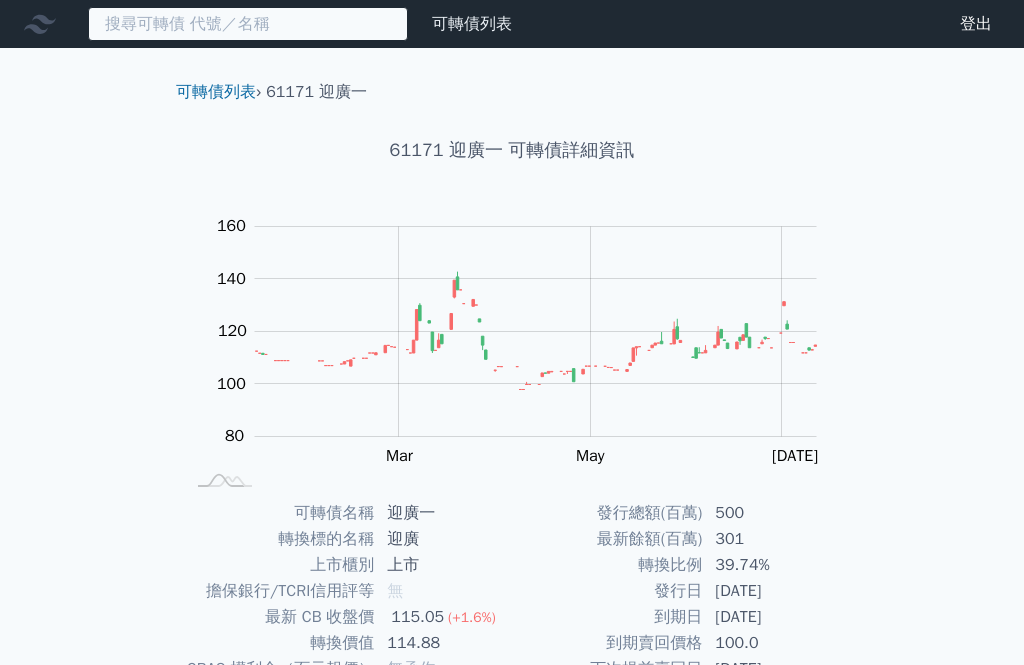 click at bounding box center [248, 24] 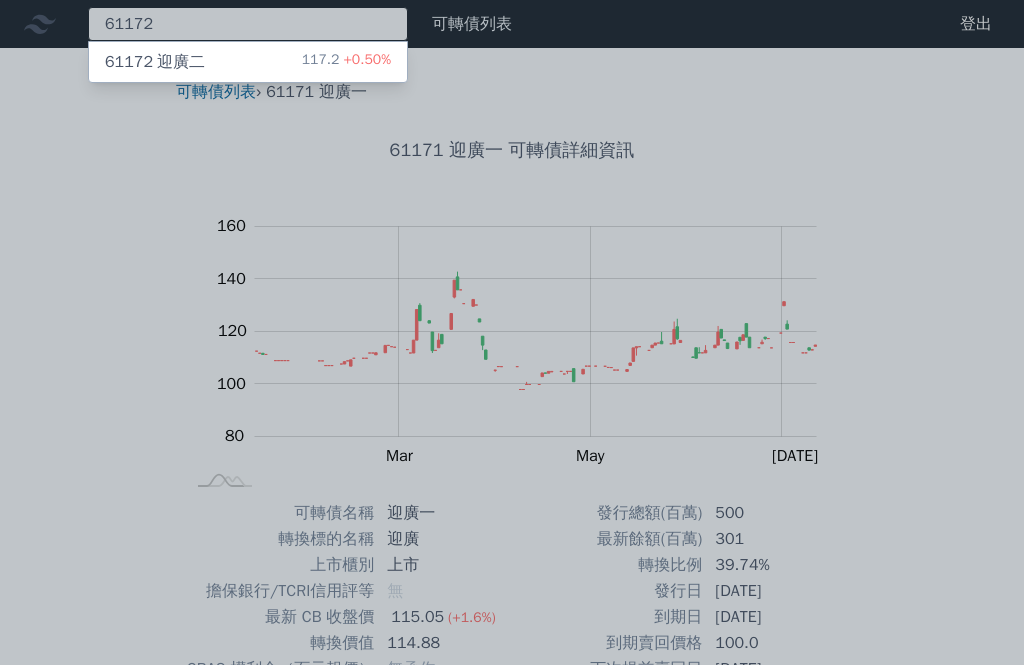 type on "61172" 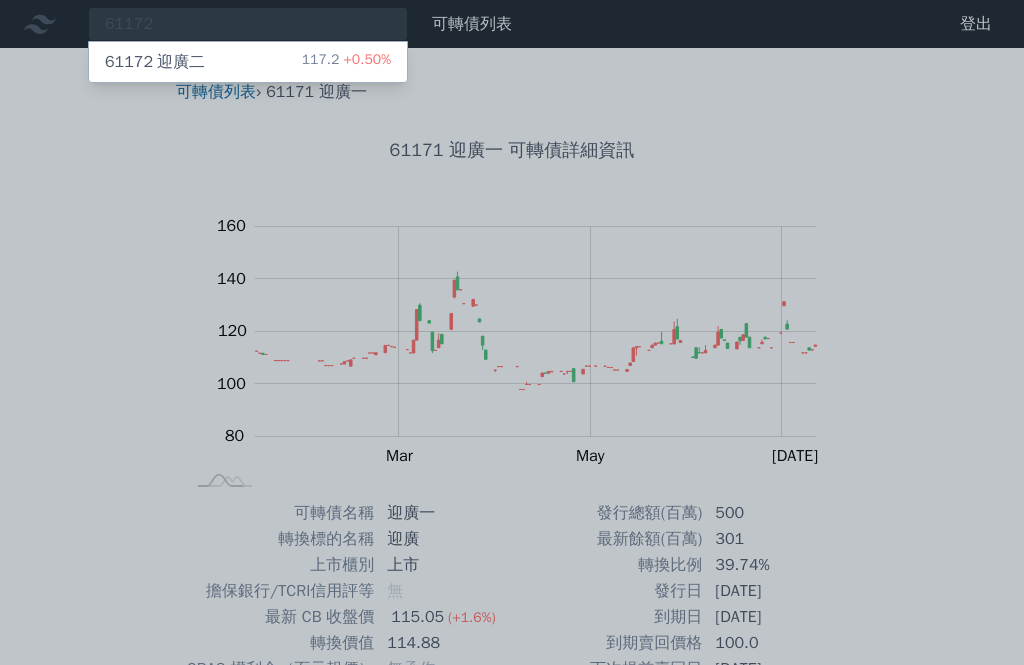 click on "61172 迎廣二
117.2 +0.50%" at bounding box center (248, 62) 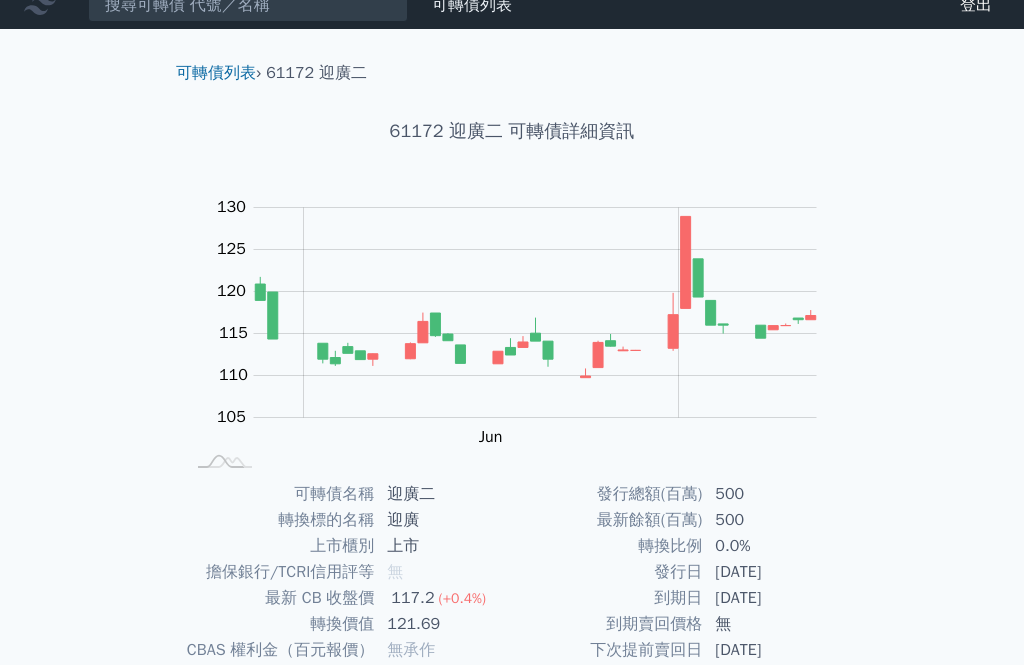 scroll, scrollTop: 0, scrollLeft: 0, axis: both 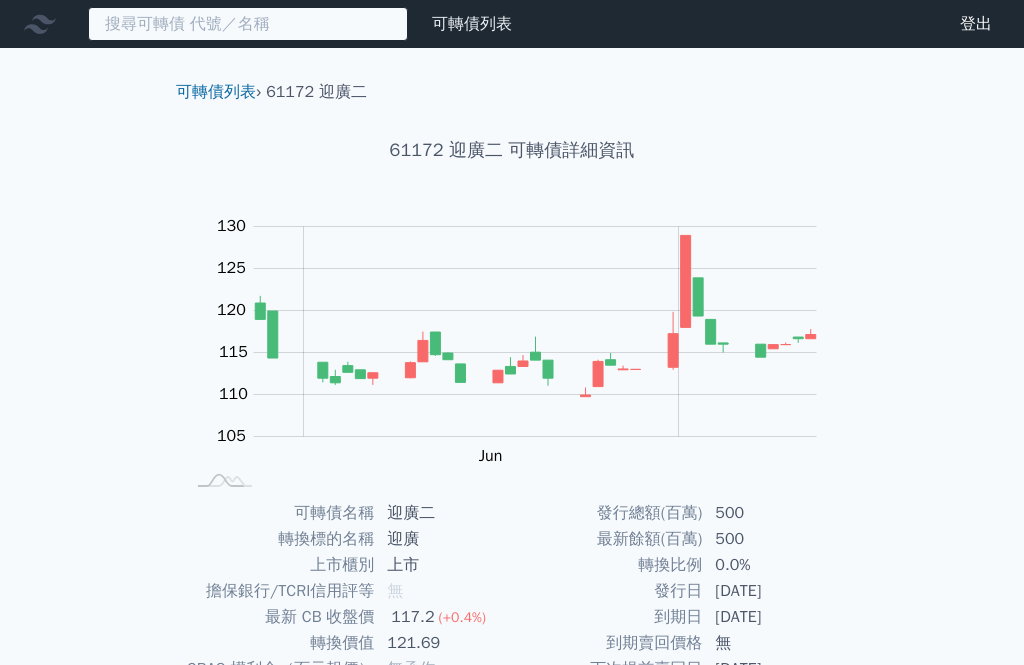 click at bounding box center [248, 24] 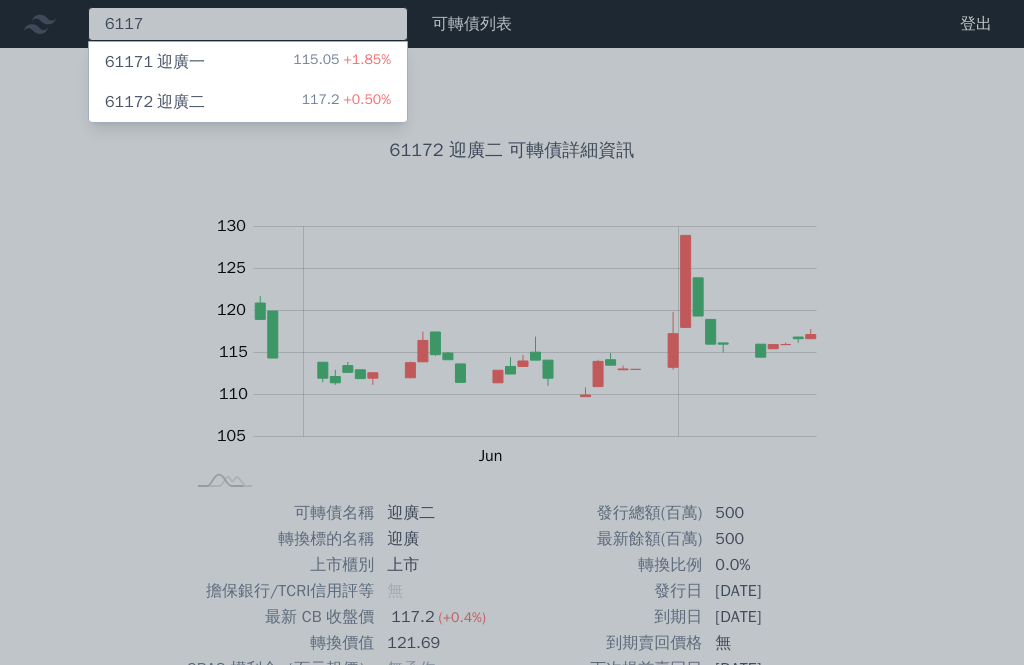 type on "61171" 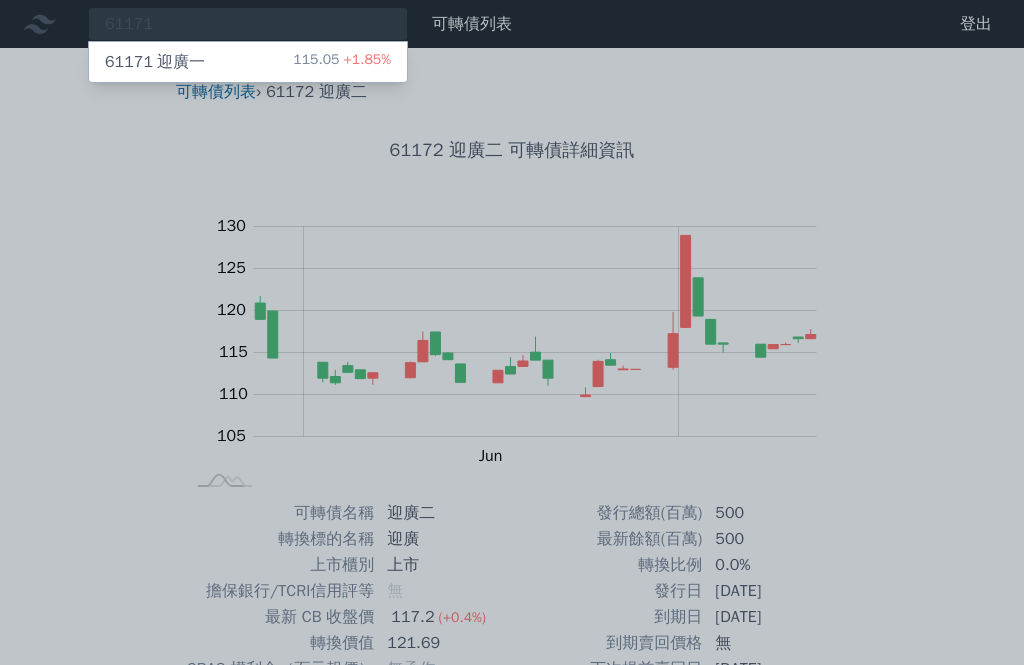 click on "61171 迎廣一
115.05 +1.85%" at bounding box center (248, 62) 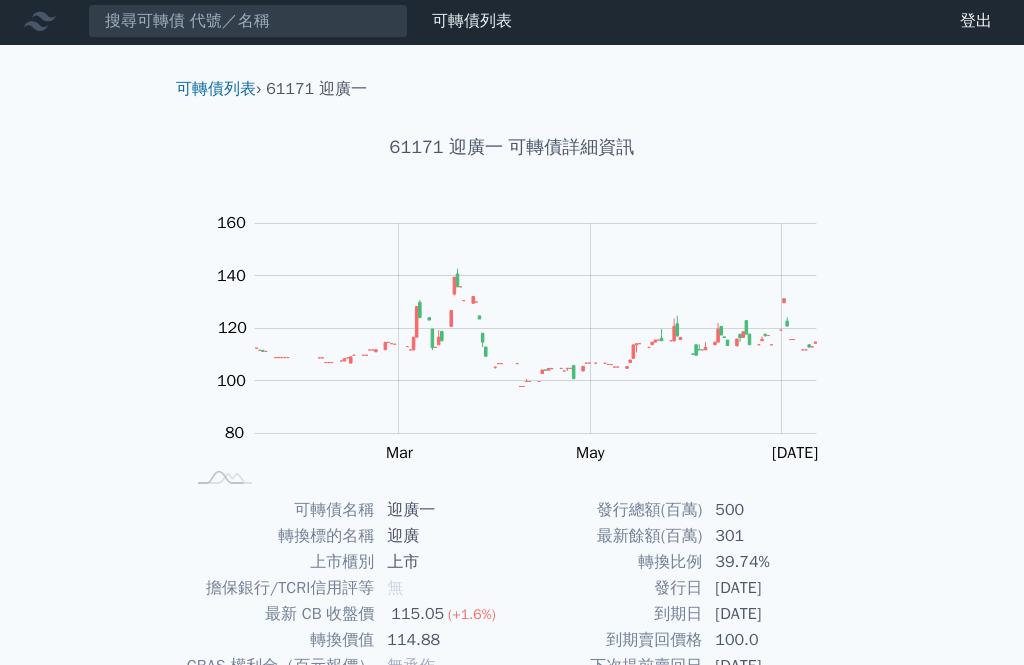 scroll, scrollTop: 0, scrollLeft: 0, axis: both 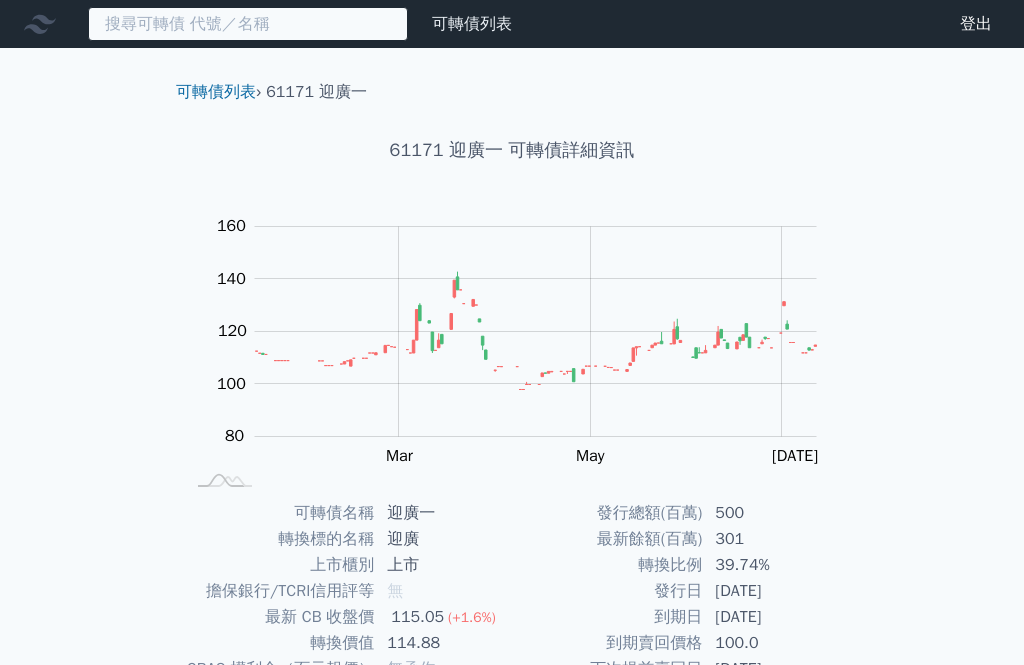 click at bounding box center (248, 24) 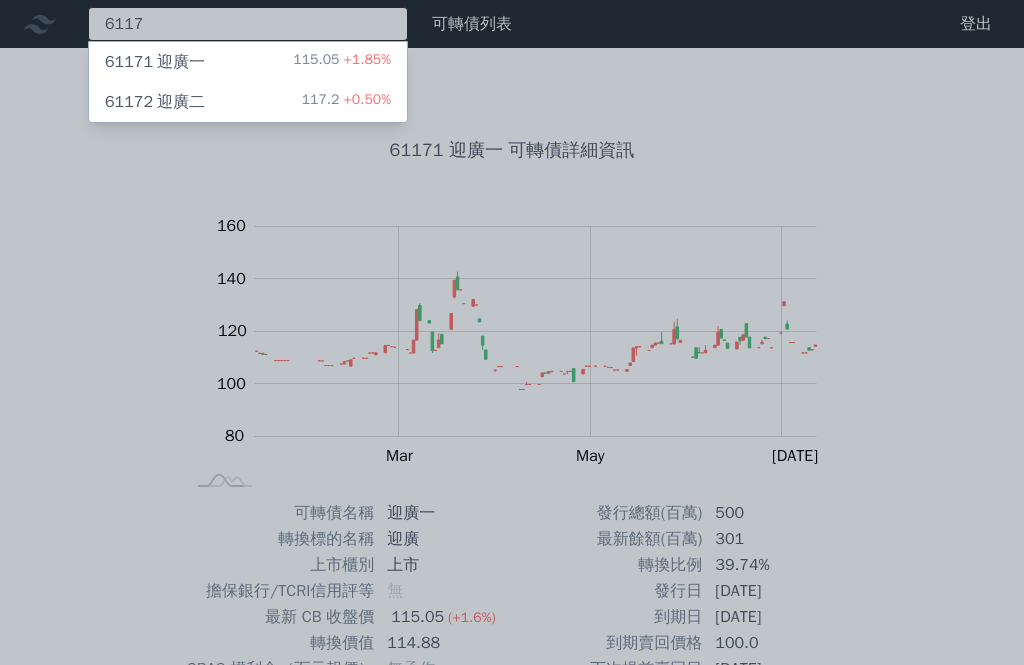 type on "61172" 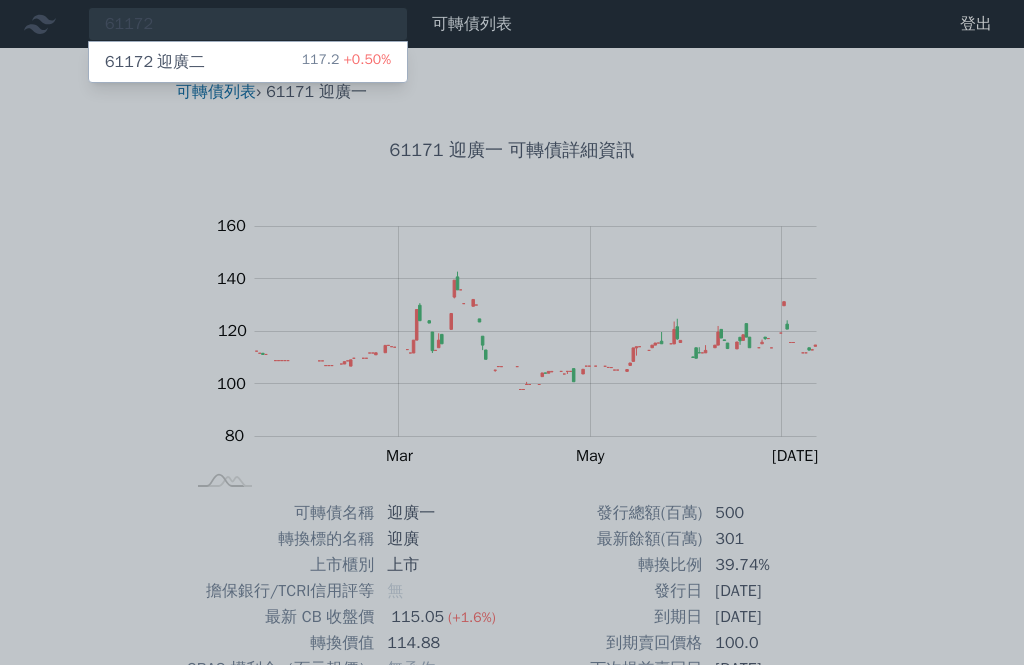 click on "61172 迎廣二
117.2 +0.50%" at bounding box center (248, 62) 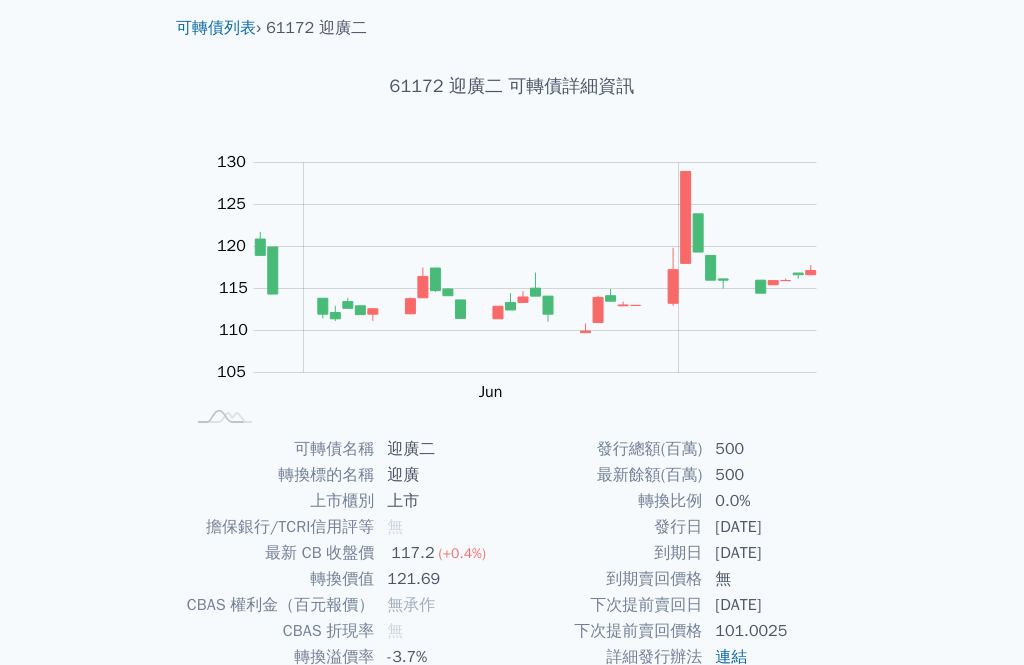 scroll, scrollTop: 0, scrollLeft: 0, axis: both 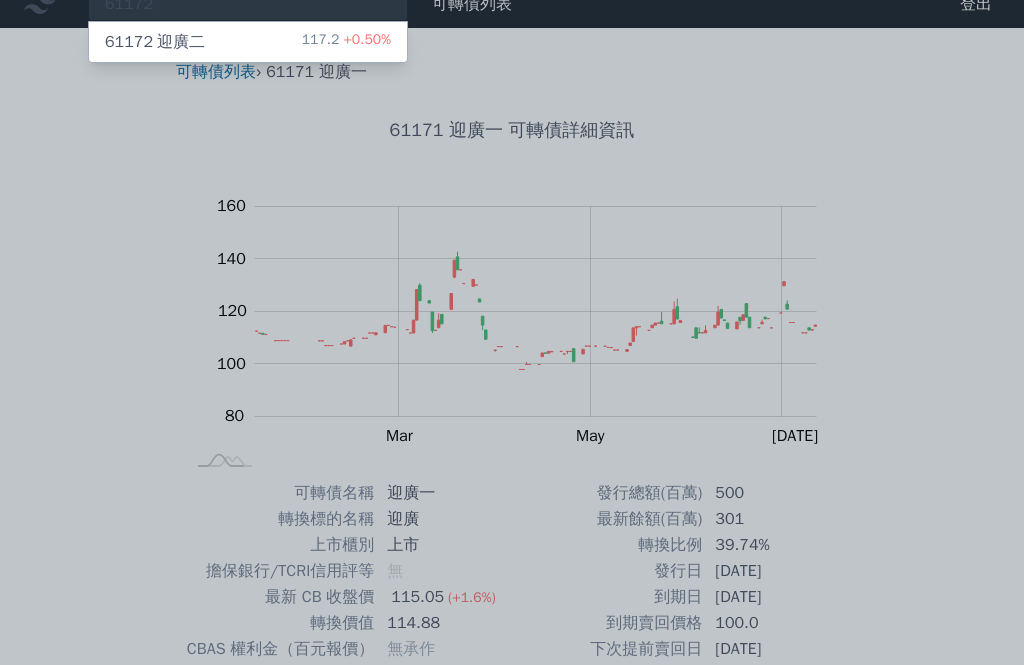 click at bounding box center (512, 332) 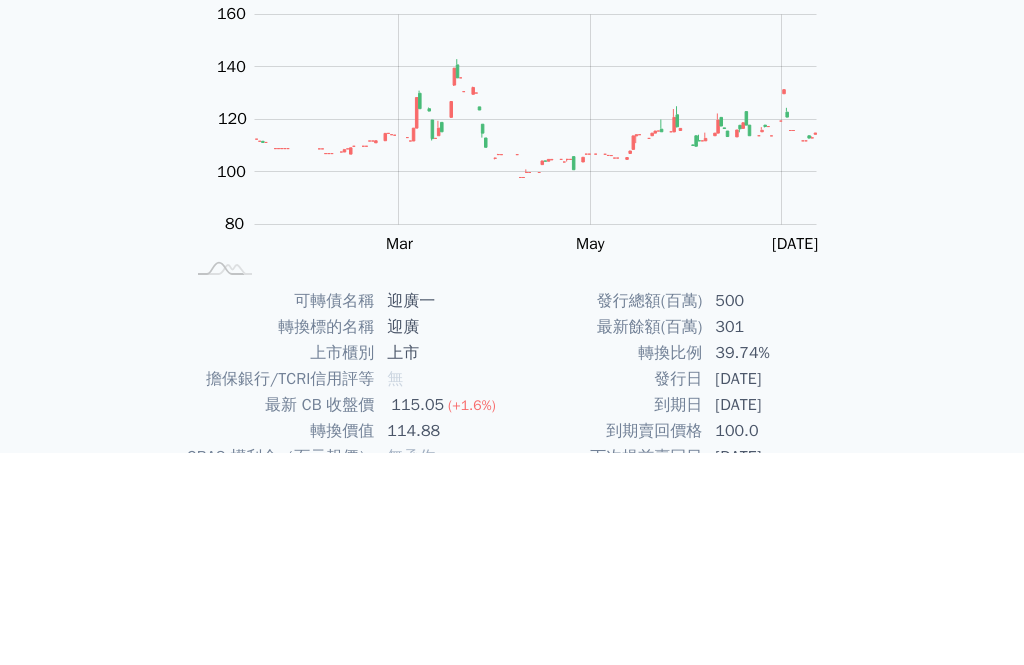 scroll, scrollTop: 211, scrollLeft: 0, axis: vertical 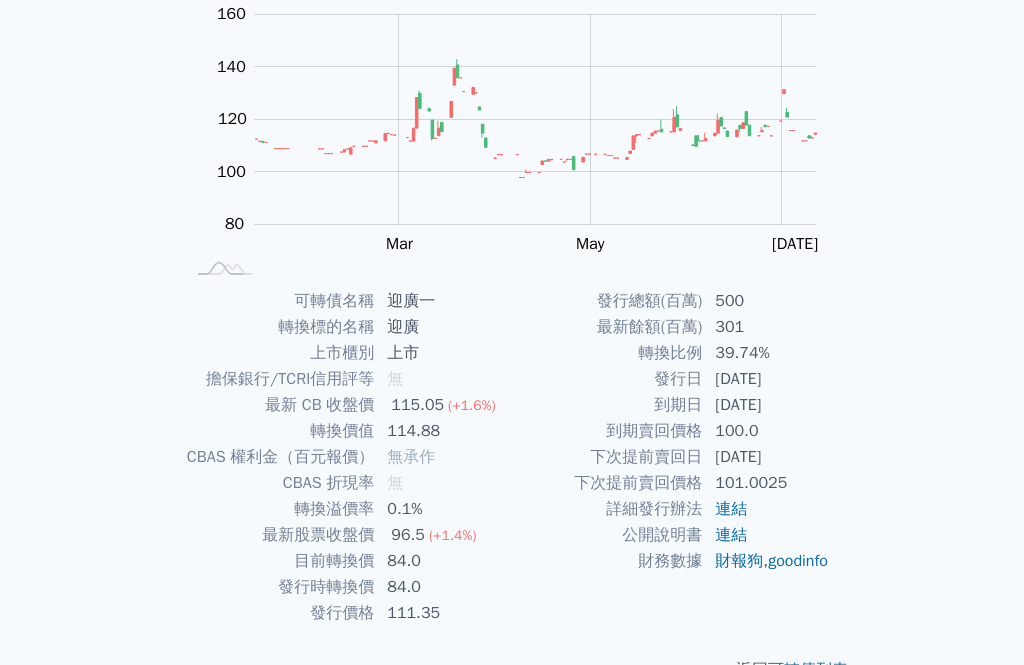 click on "可轉債列表" at bounding box center (808, 671) 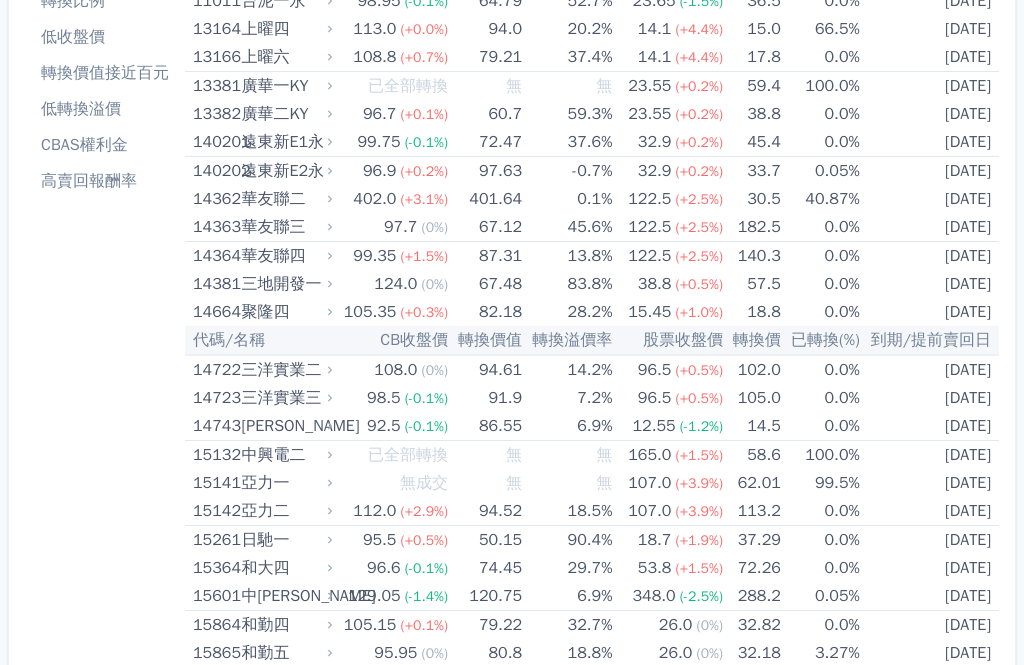 scroll, scrollTop: 0, scrollLeft: 0, axis: both 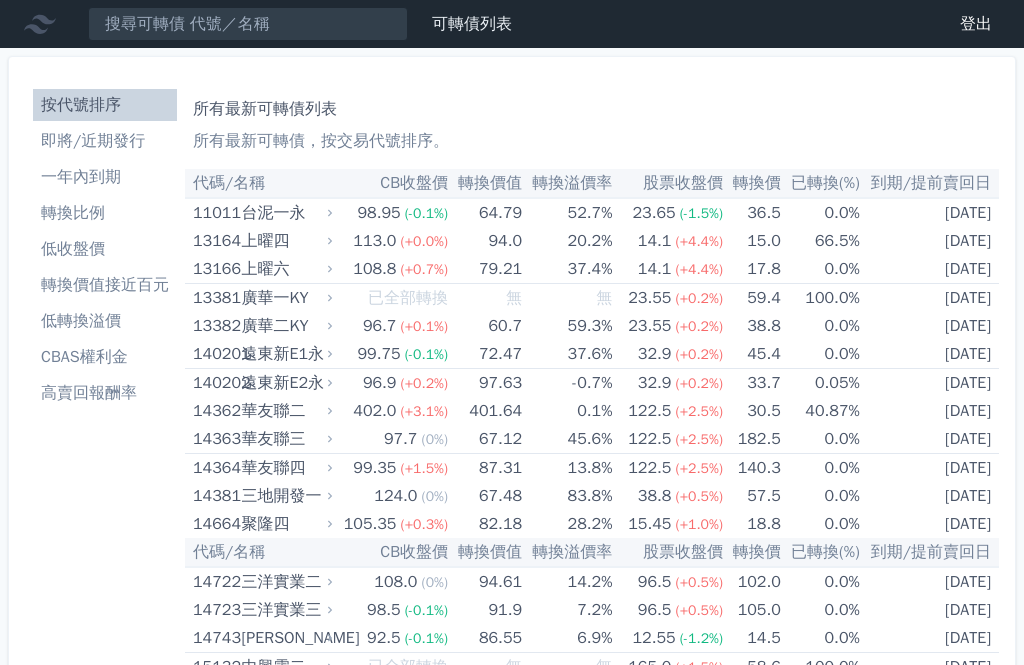 click on "即將/近期發行" at bounding box center [105, 141] 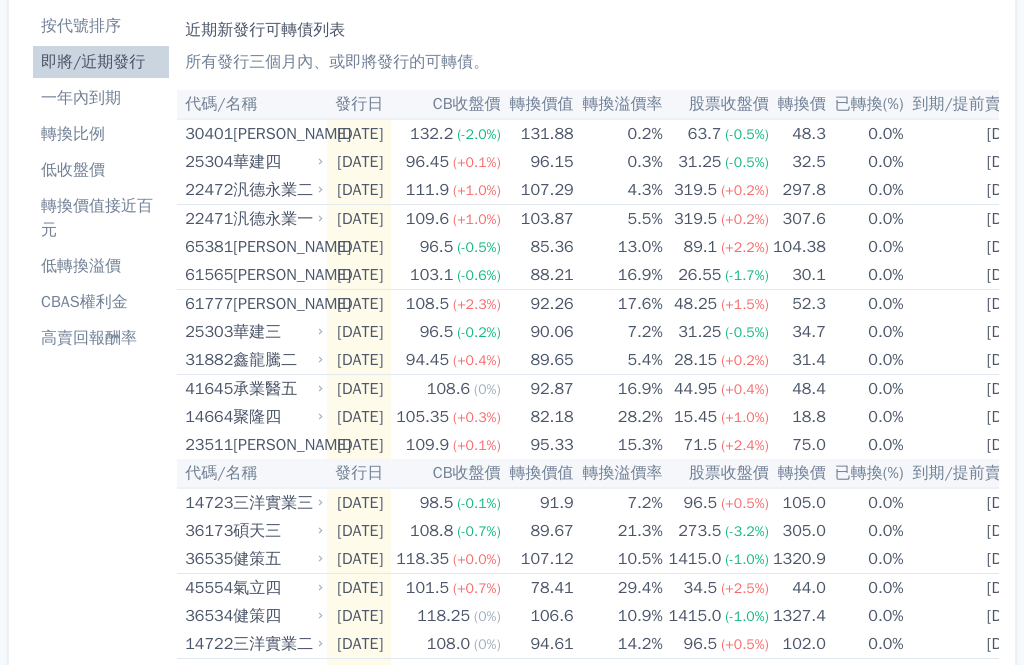 scroll, scrollTop: 86, scrollLeft: 0, axis: vertical 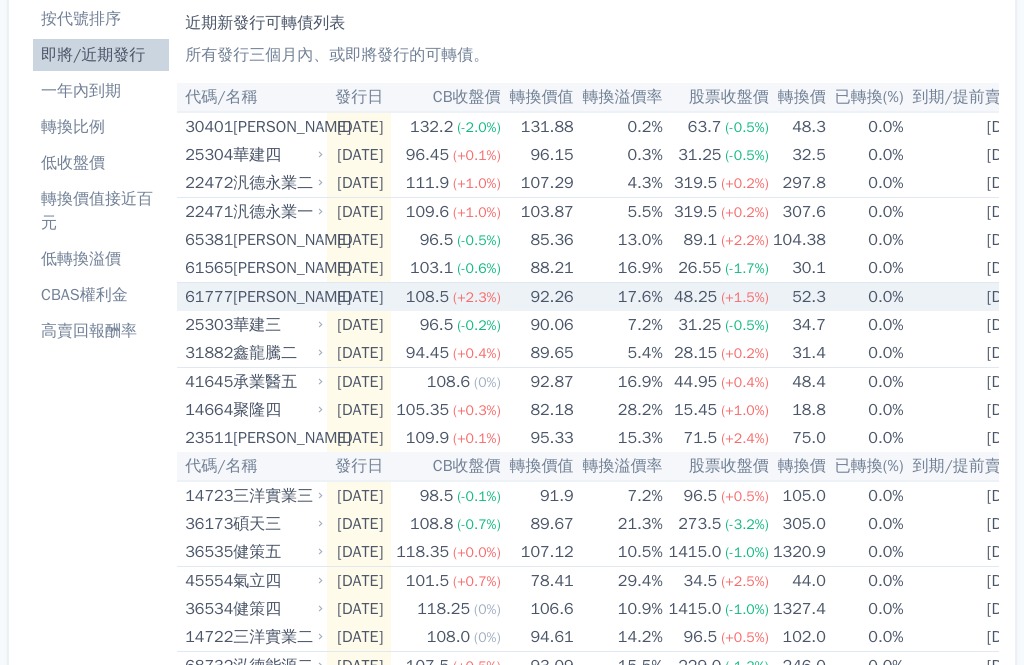 click on "[DATE]" at bounding box center [973, 297] 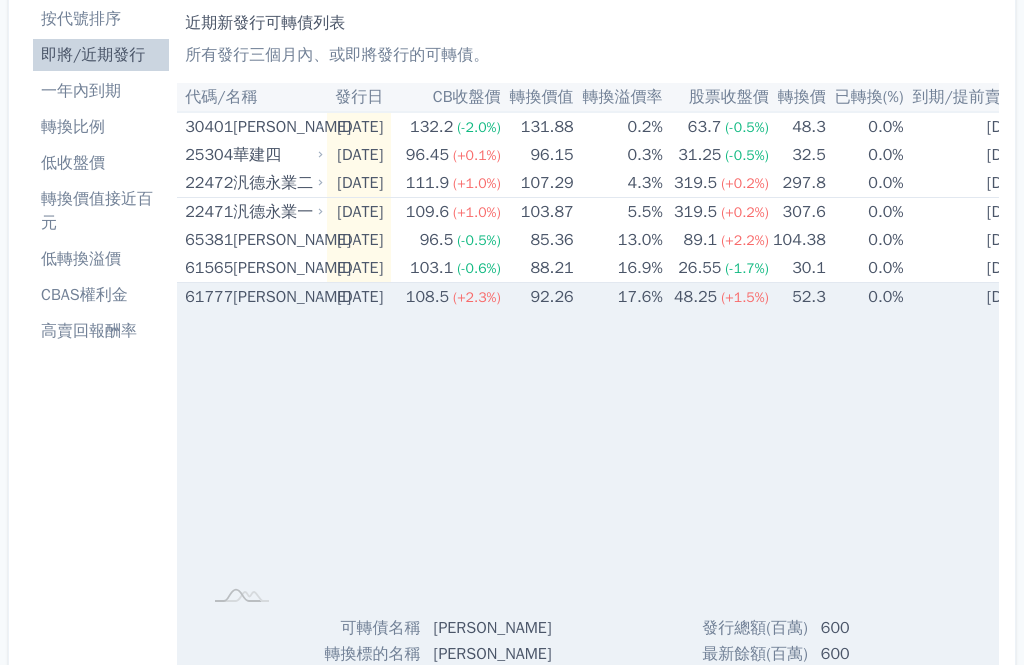 scroll, scrollTop: 0, scrollLeft: 0, axis: both 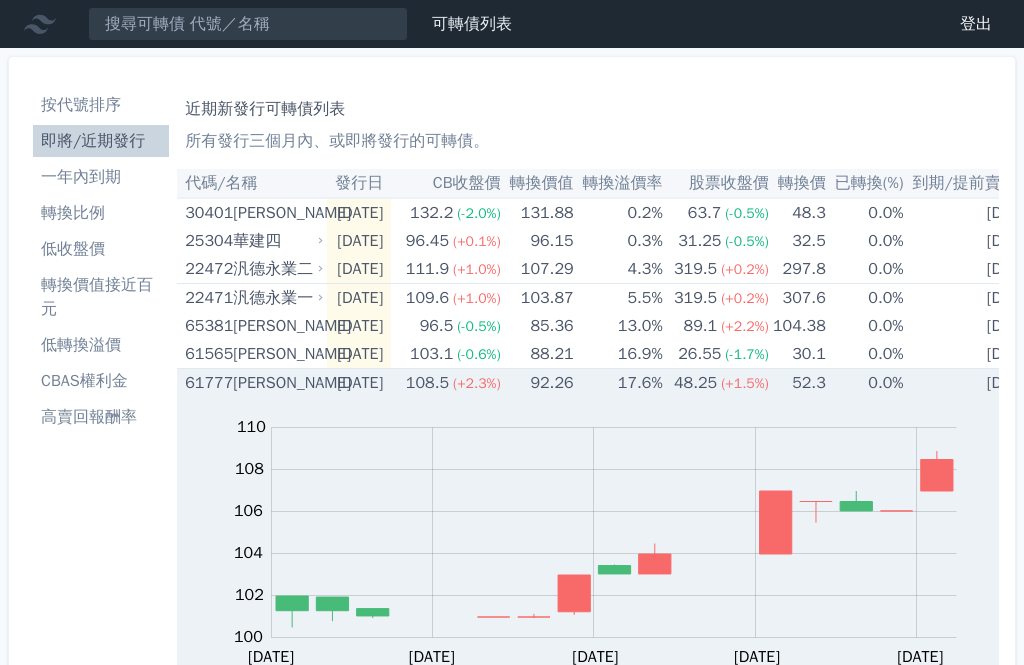 click on "(+1.5%)" at bounding box center [745, 383] 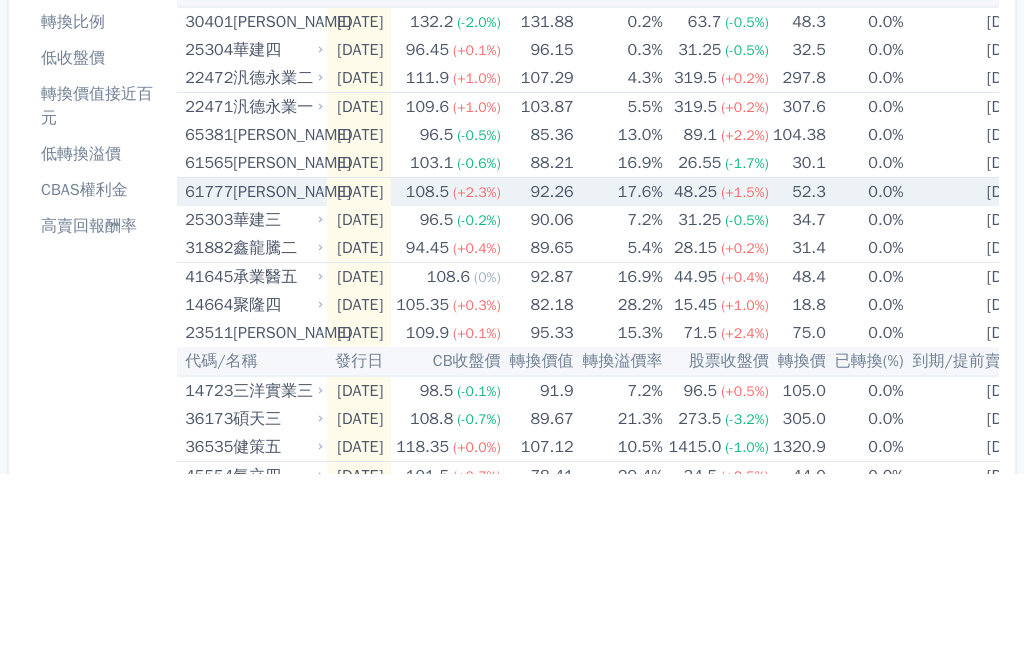 scroll, scrollTop: 211, scrollLeft: 0, axis: vertical 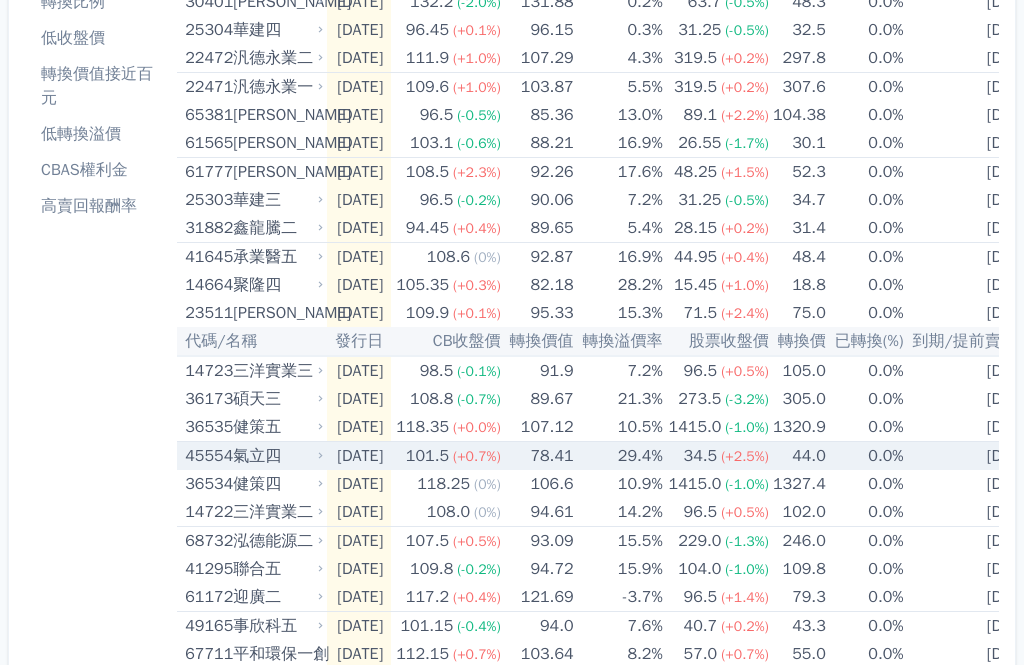 click on "0.0%" at bounding box center (866, 456) 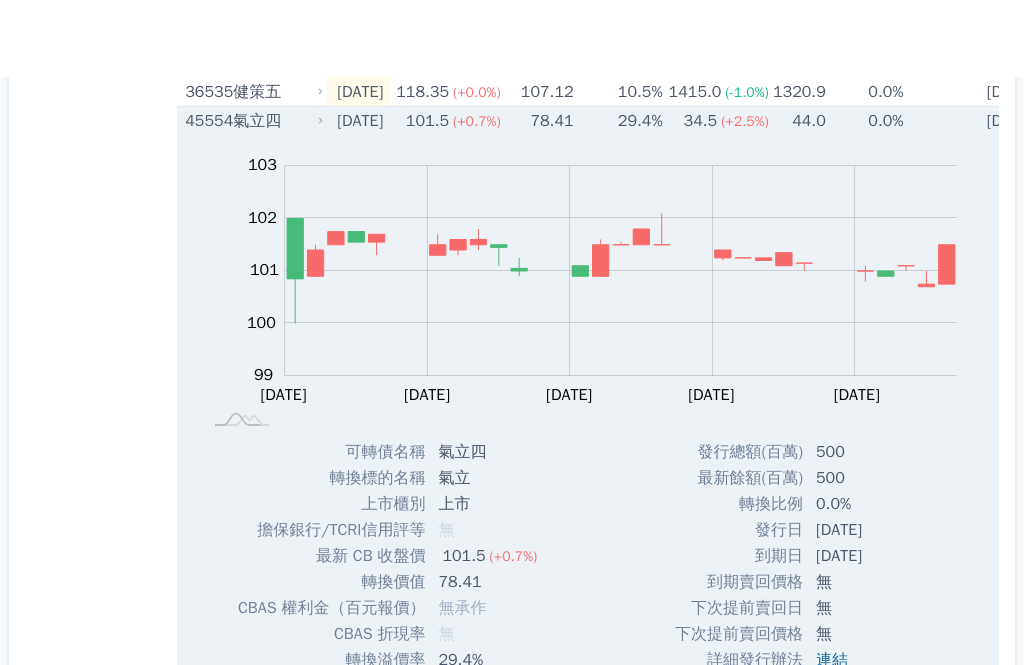 scroll, scrollTop: 518, scrollLeft: 0, axis: vertical 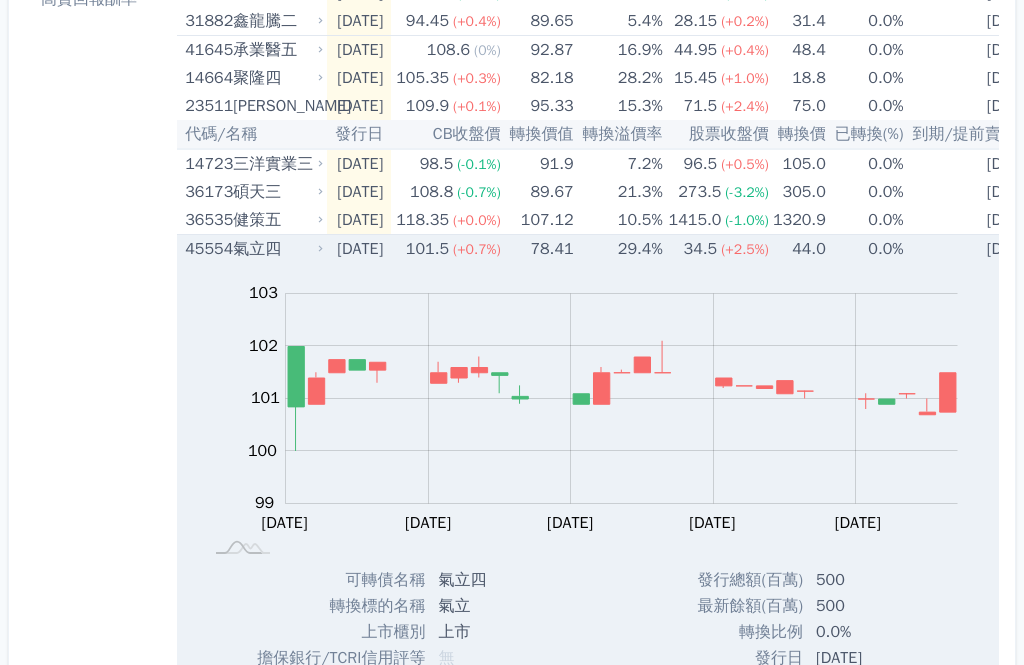 click on "氣立四" at bounding box center (276, 249) 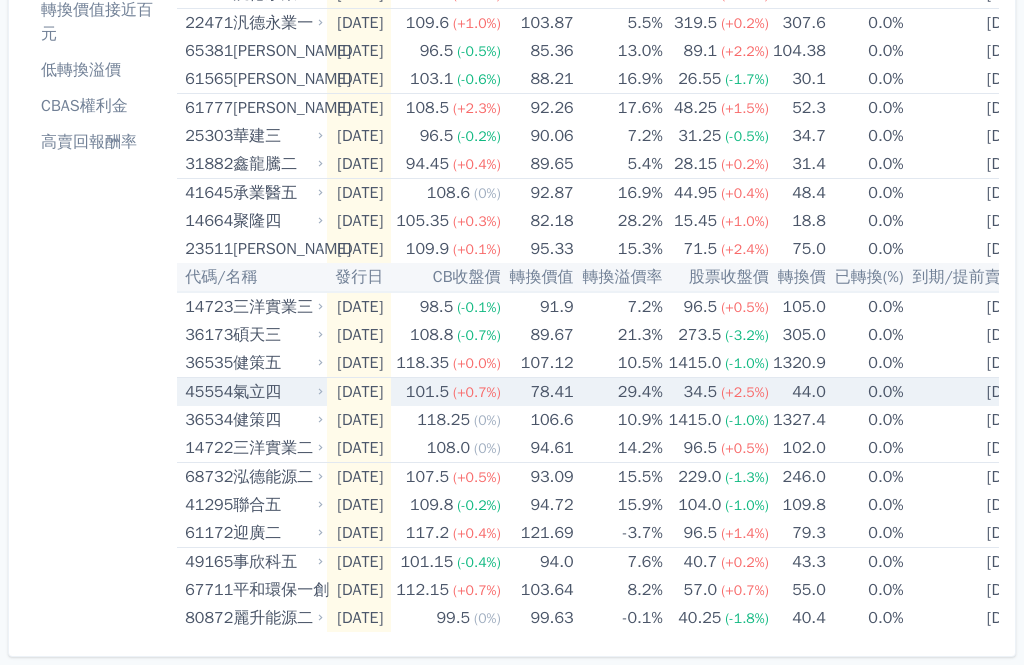 scroll, scrollTop: 211, scrollLeft: 0, axis: vertical 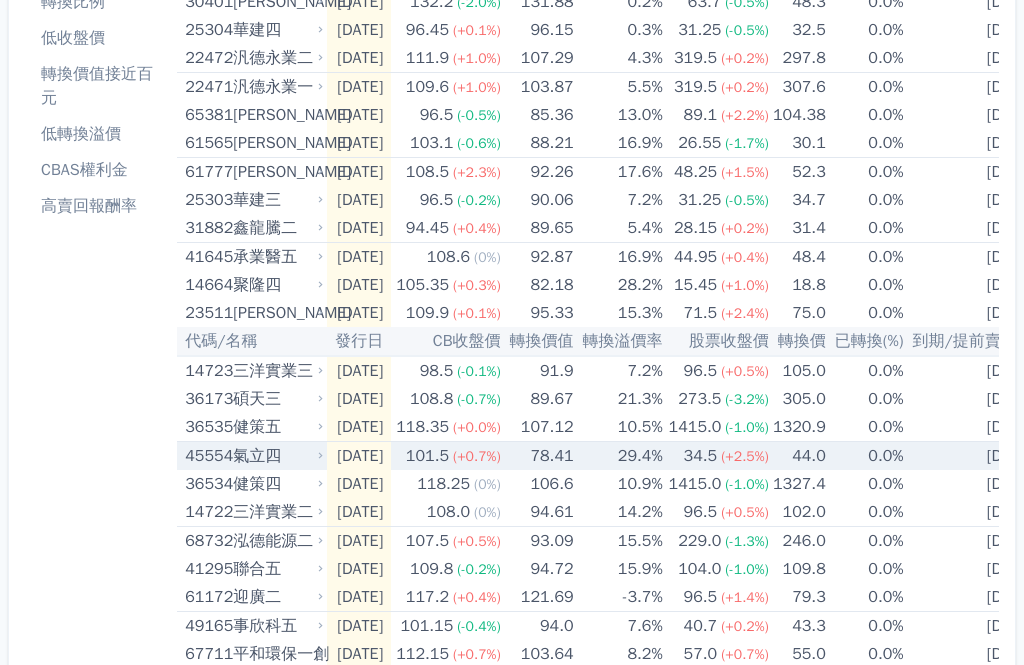 click on "承業醫五" at bounding box center (276, 257) 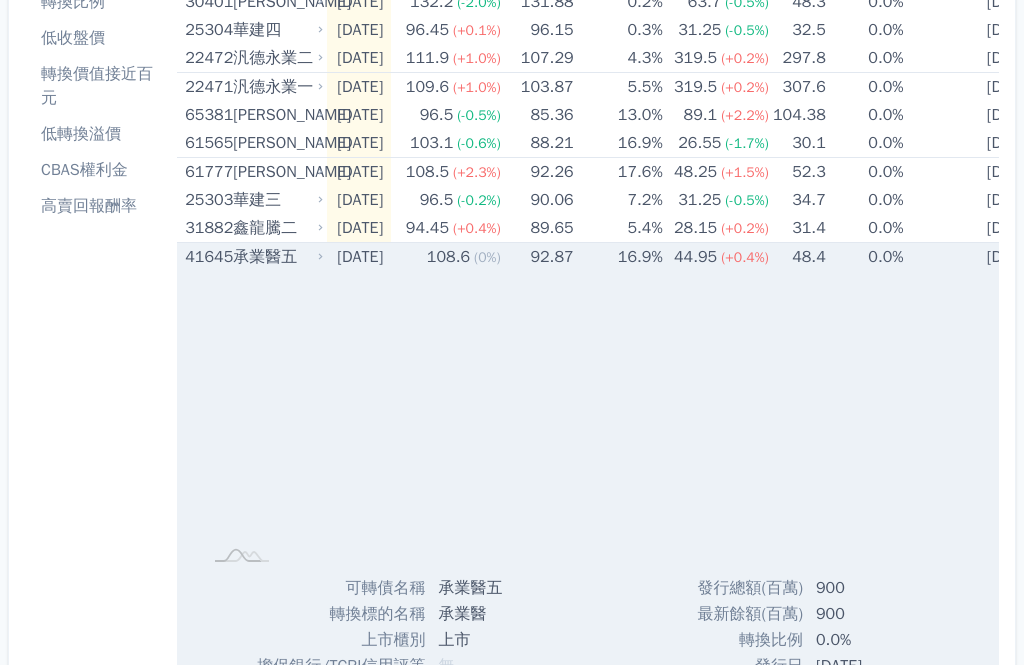 click on "承業醫五" at bounding box center (276, 257) 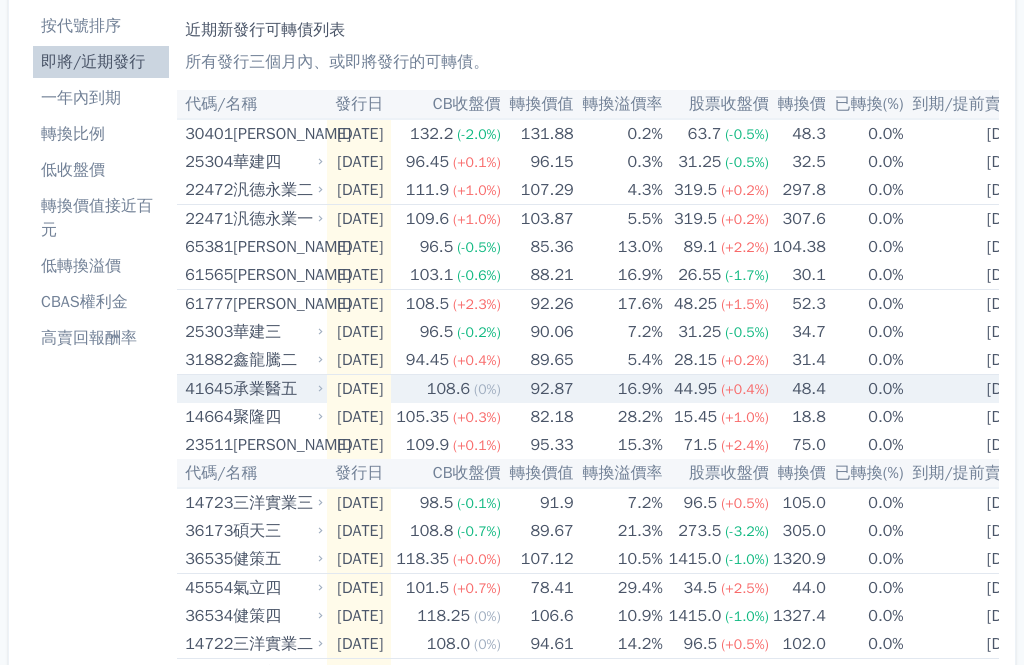 scroll, scrollTop: 79, scrollLeft: 0, axis: vertical 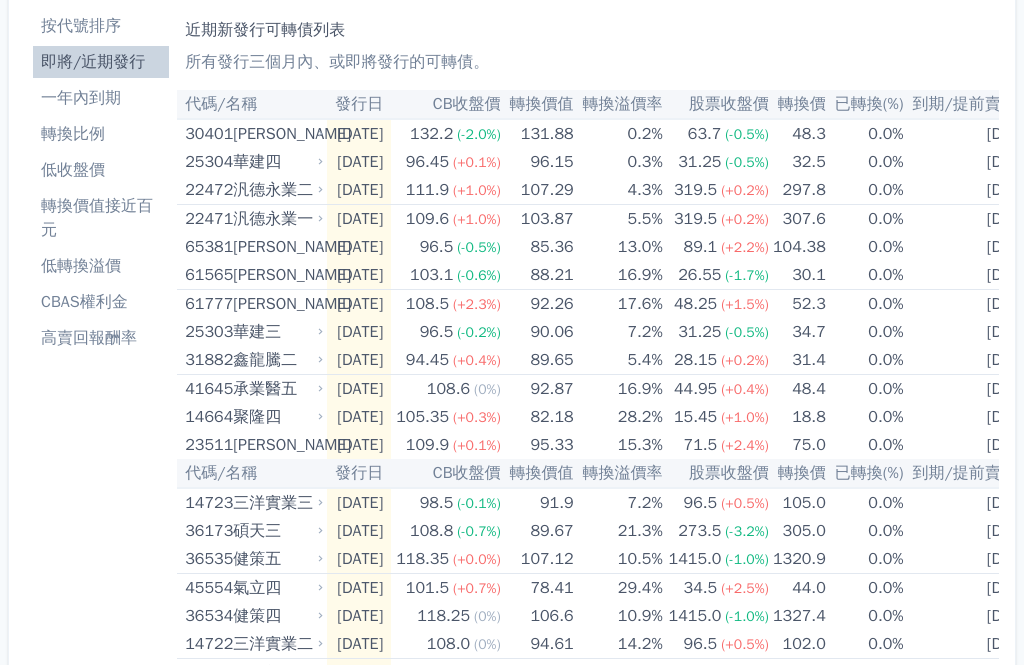 click on "低收盤價" at bounding box center (101, 170) 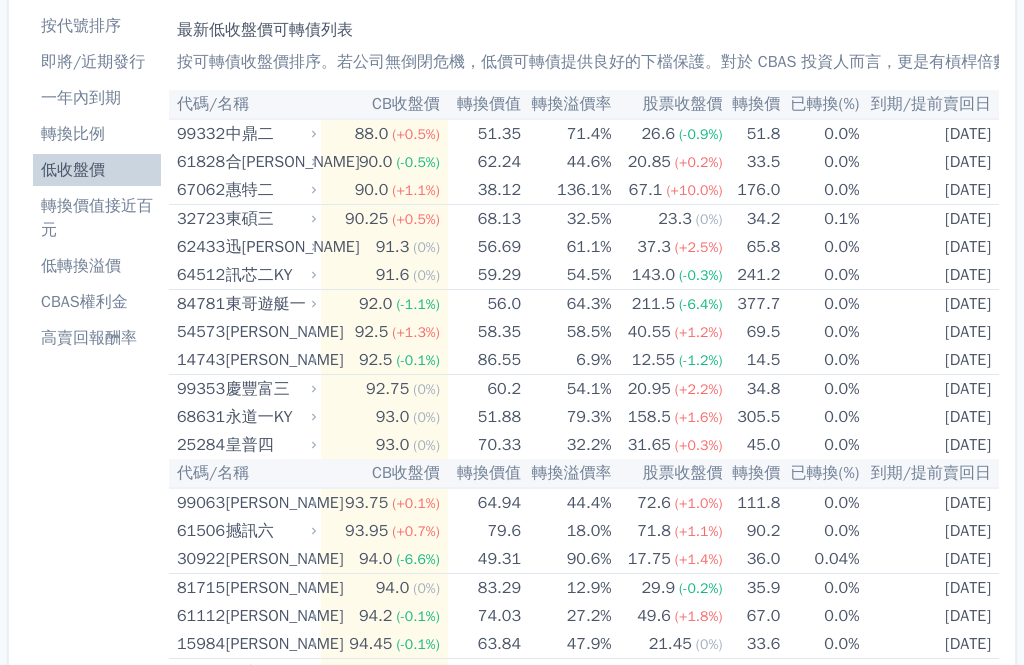 scroll, scrollTop: 0, scrollLeft: 0, axis: both 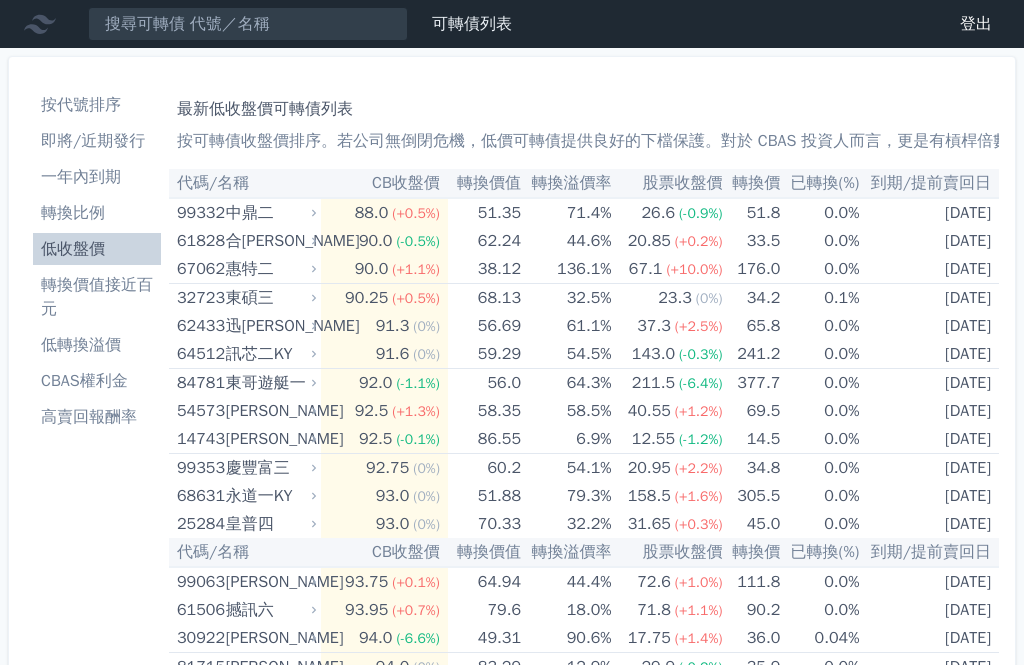 click on "[DATE]" at bounding box center [929, 212] 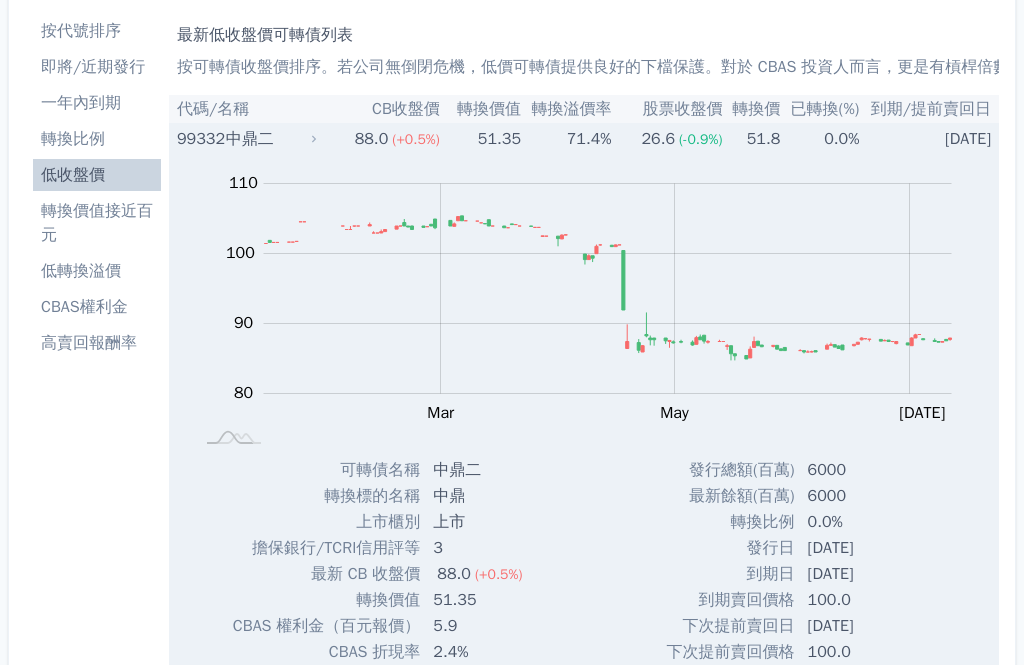 scroll, scrollTop: 75, scrollLeft: 0, axis: vertical 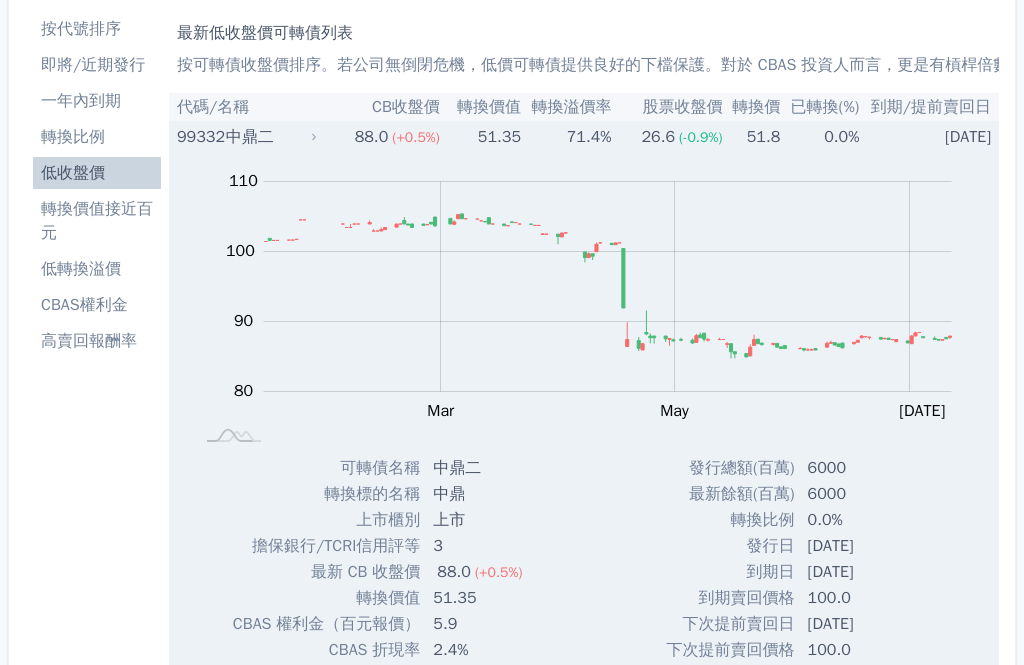 click on "99332
中鼎二" at bounding box center (245, 137) 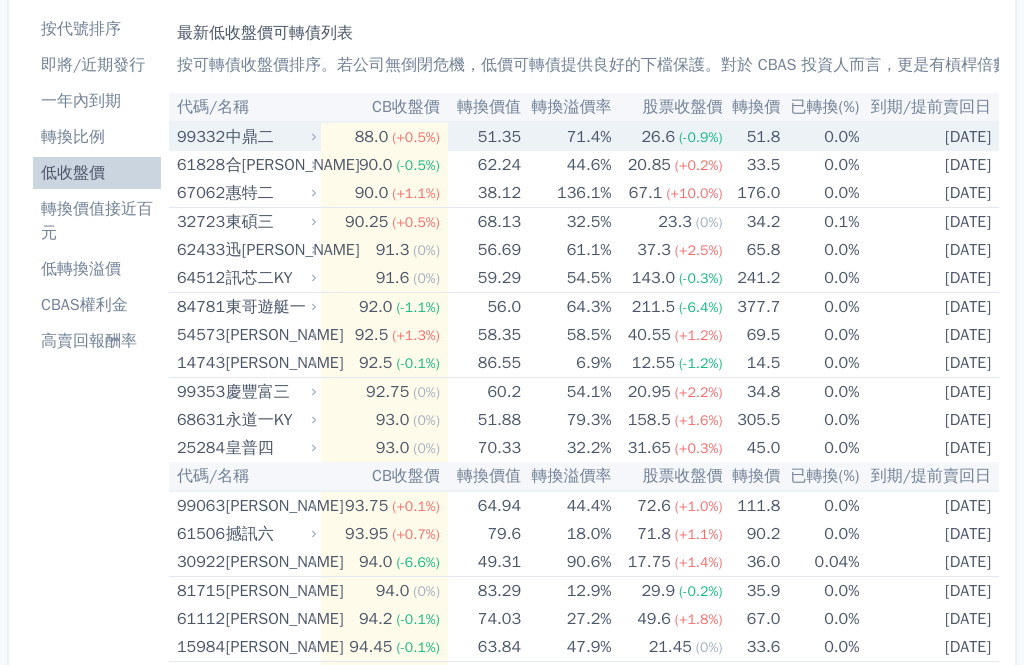 scroll, scrollTop: 76, scrollLeft: 0, axis: vertical 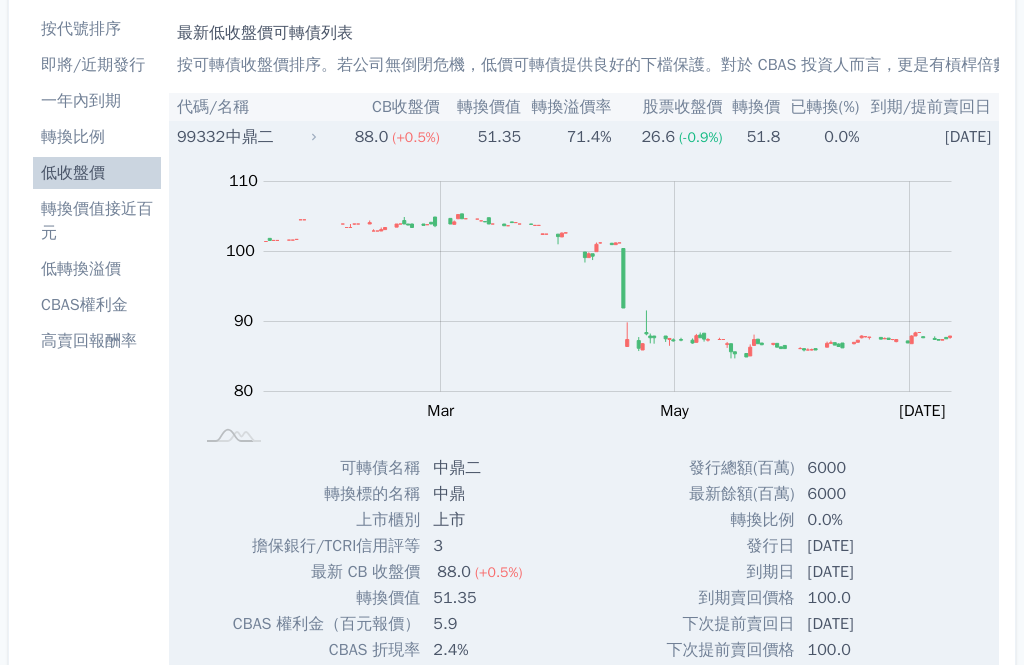 click on "中鼎二" at bounding box center (270, 137) 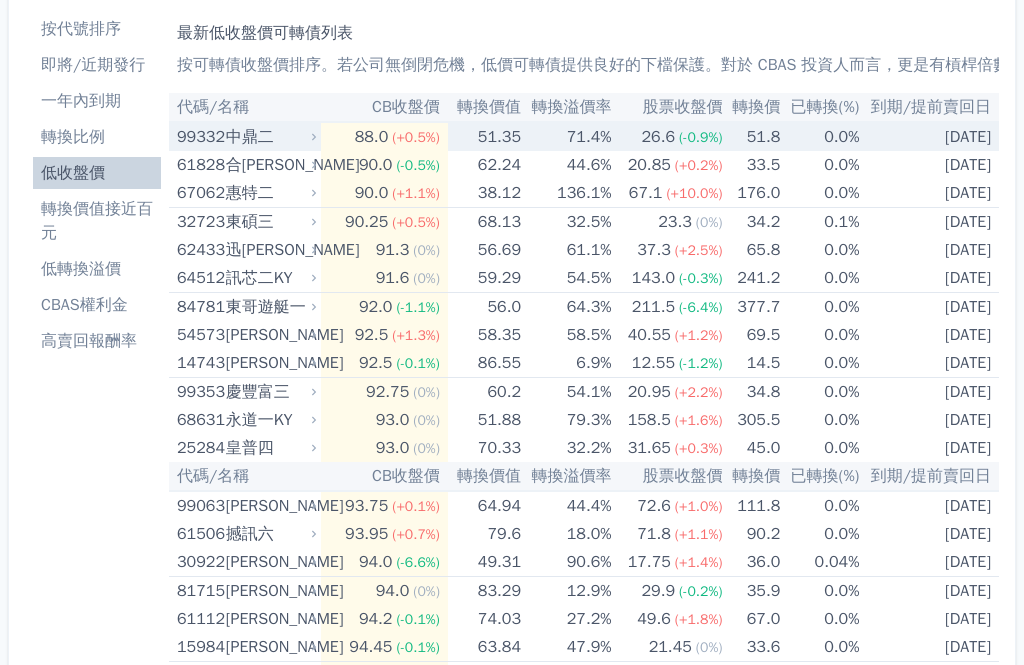 click on "[DATE]" at bounding box center (929, 136) 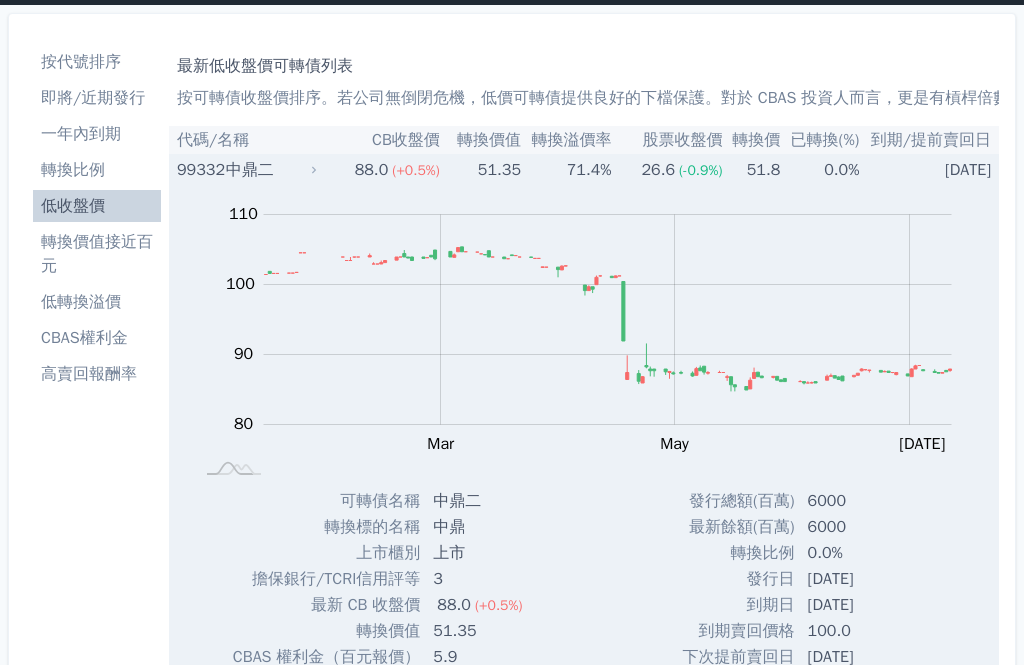 scroll, scrollTop: 43, scrollLeft: 0, axis: vertical 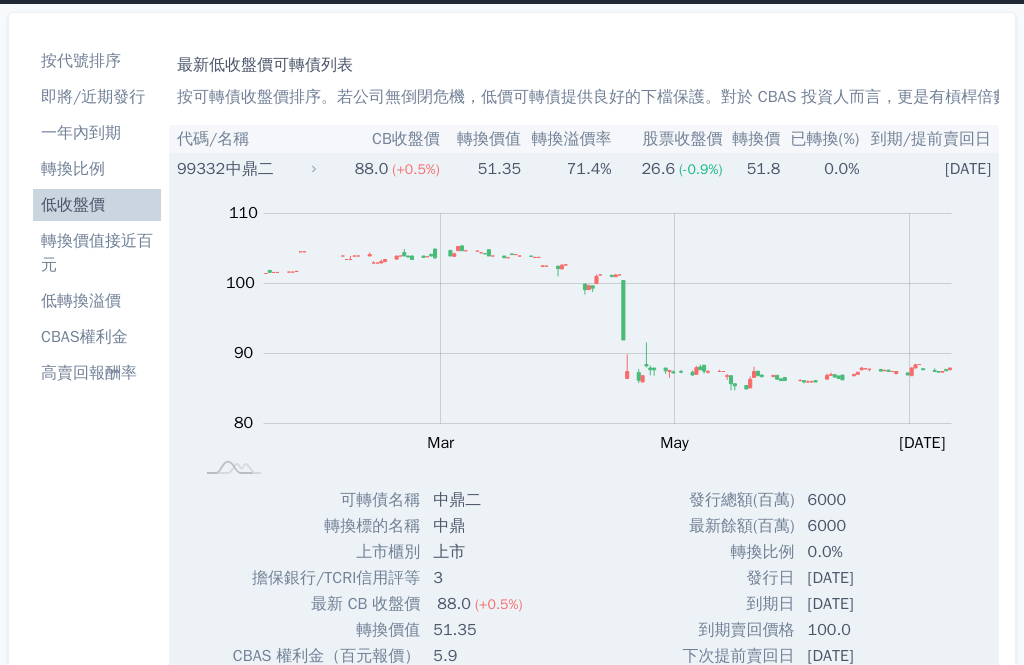 click on "中鼎二" at bounding box center (270, 170) 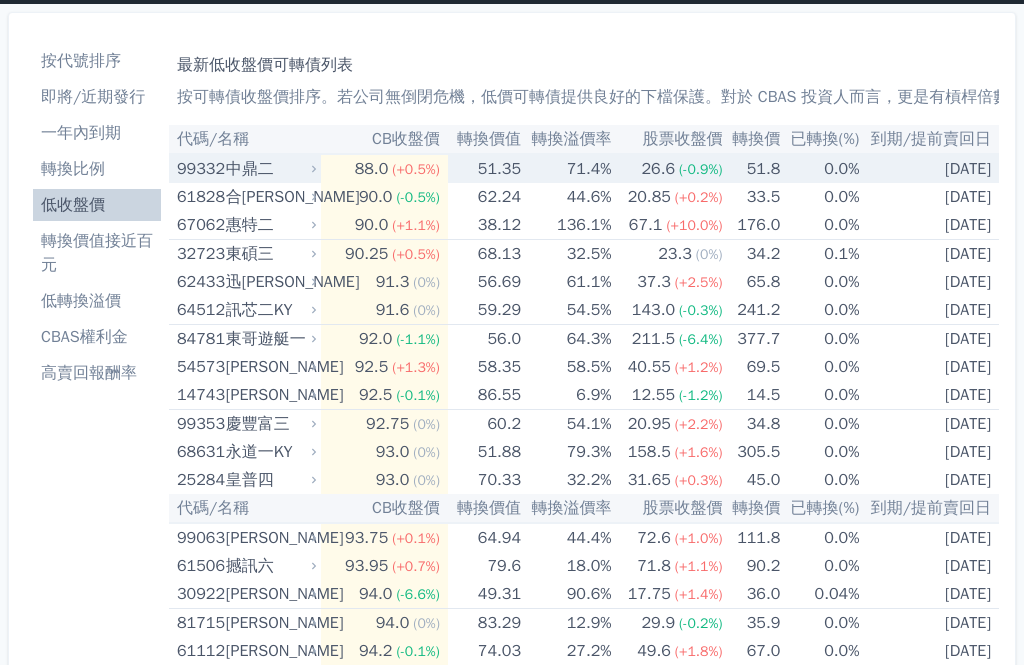 click on "0.0%" at bounding box center (820, 225) 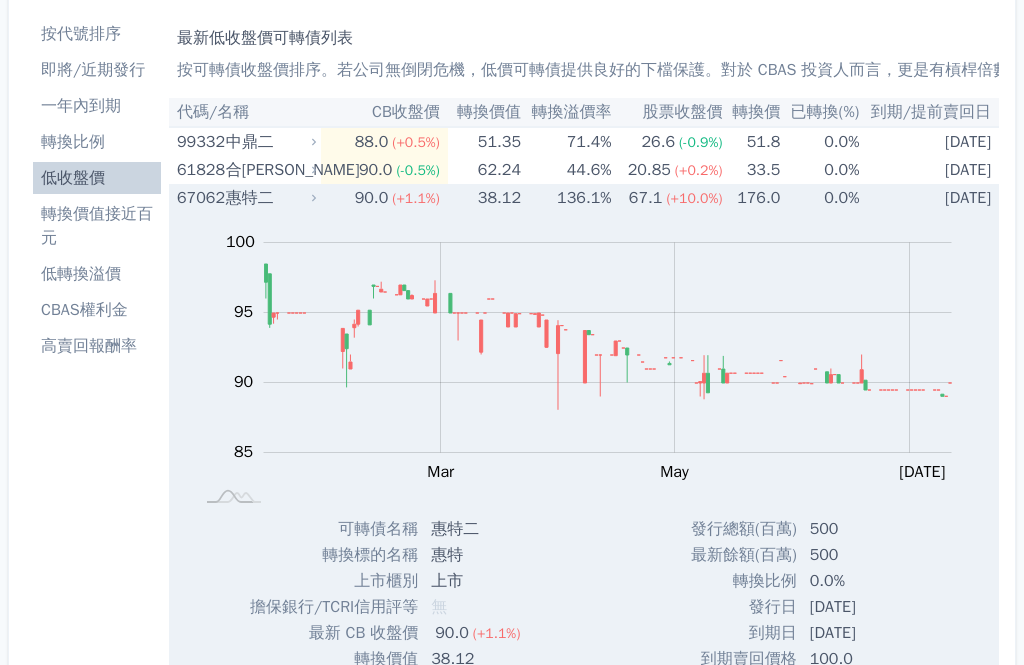 scroll, scrollTop: 0, scrollLeft: 0, axis: both 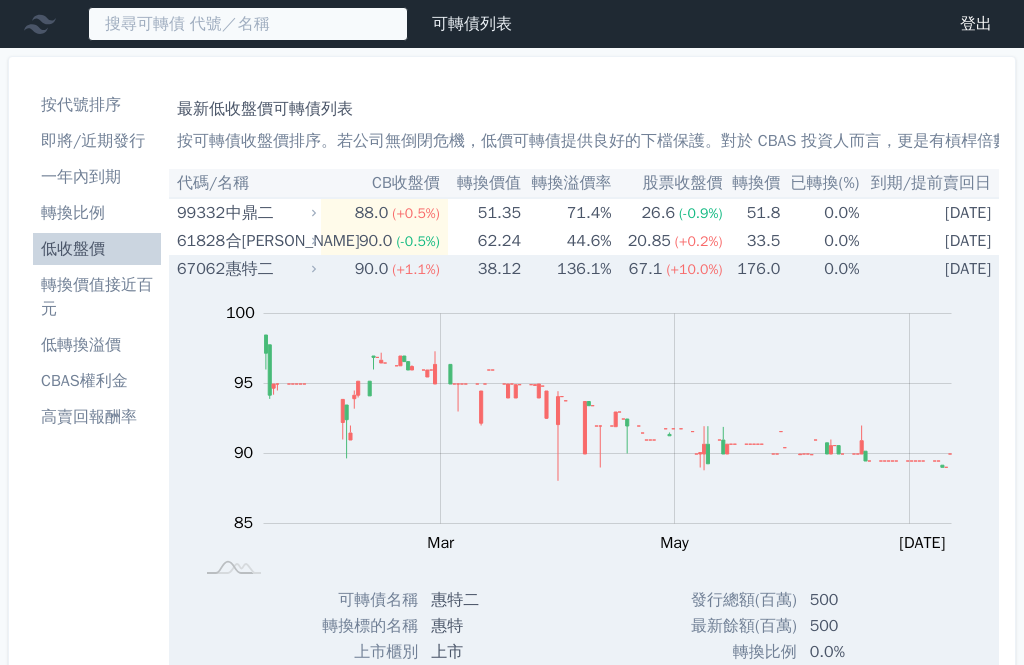 click at bounding box center [248, 24] 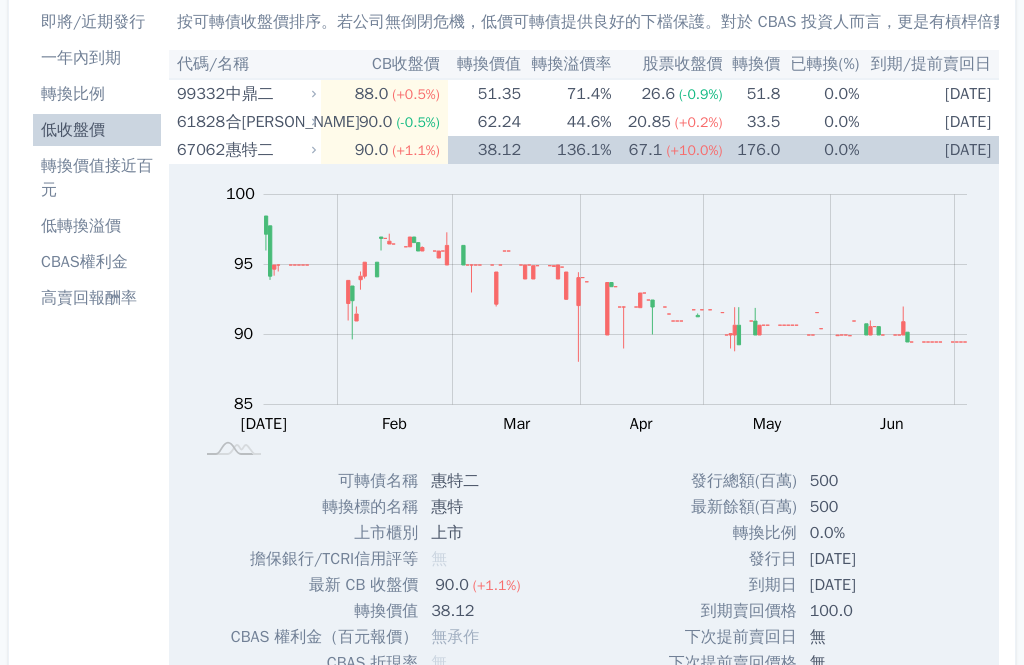 scroll, scrollTop: 119, scrollLeft: 0, axis: vertical 